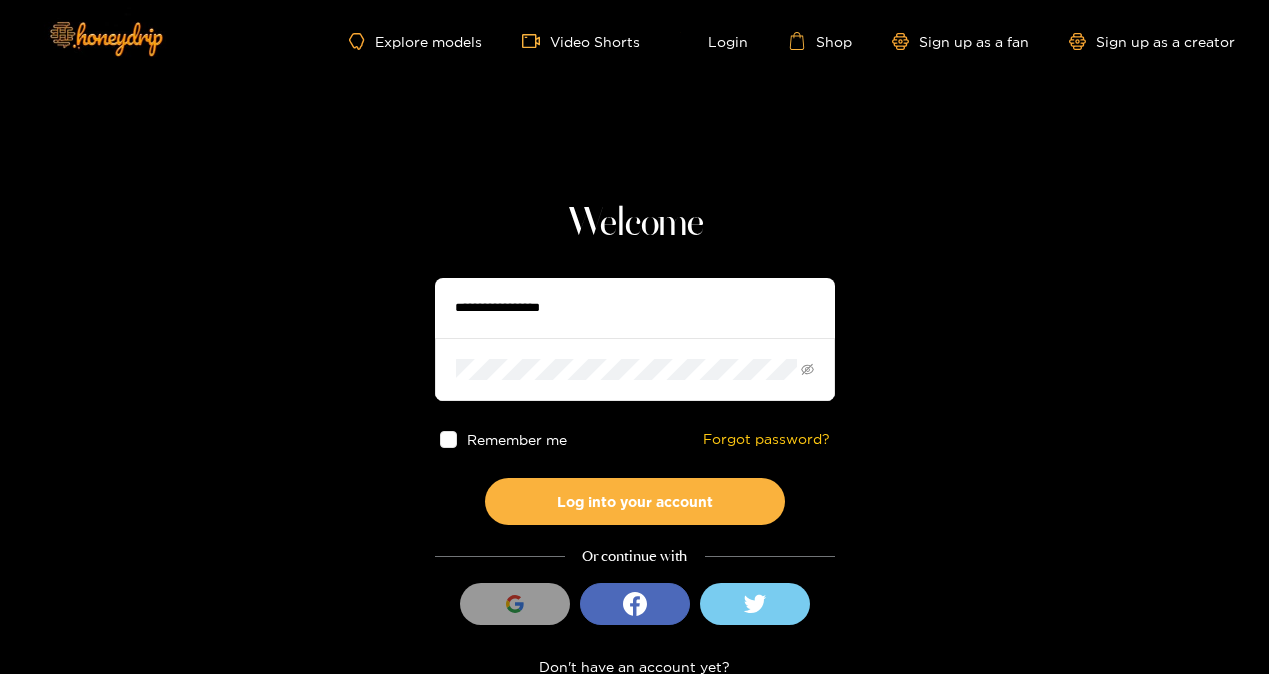 scroll, scrollTop: 0, scrollLeft: 0, axis: both 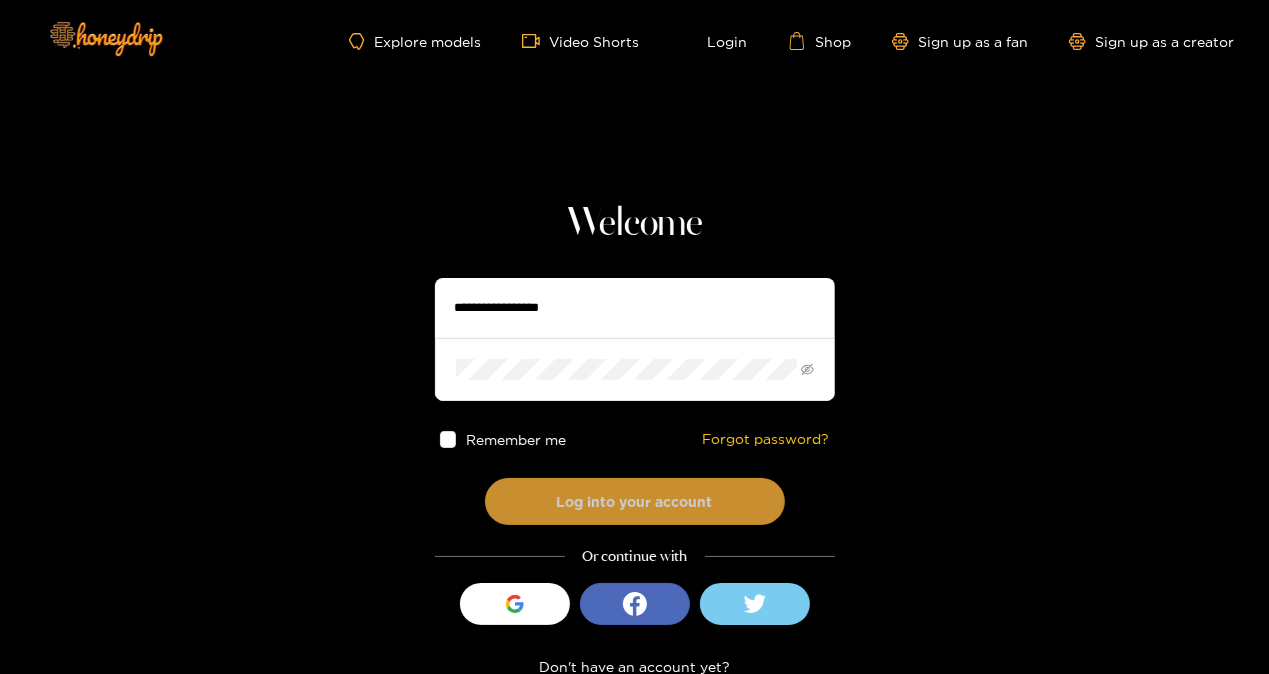 type on "********" 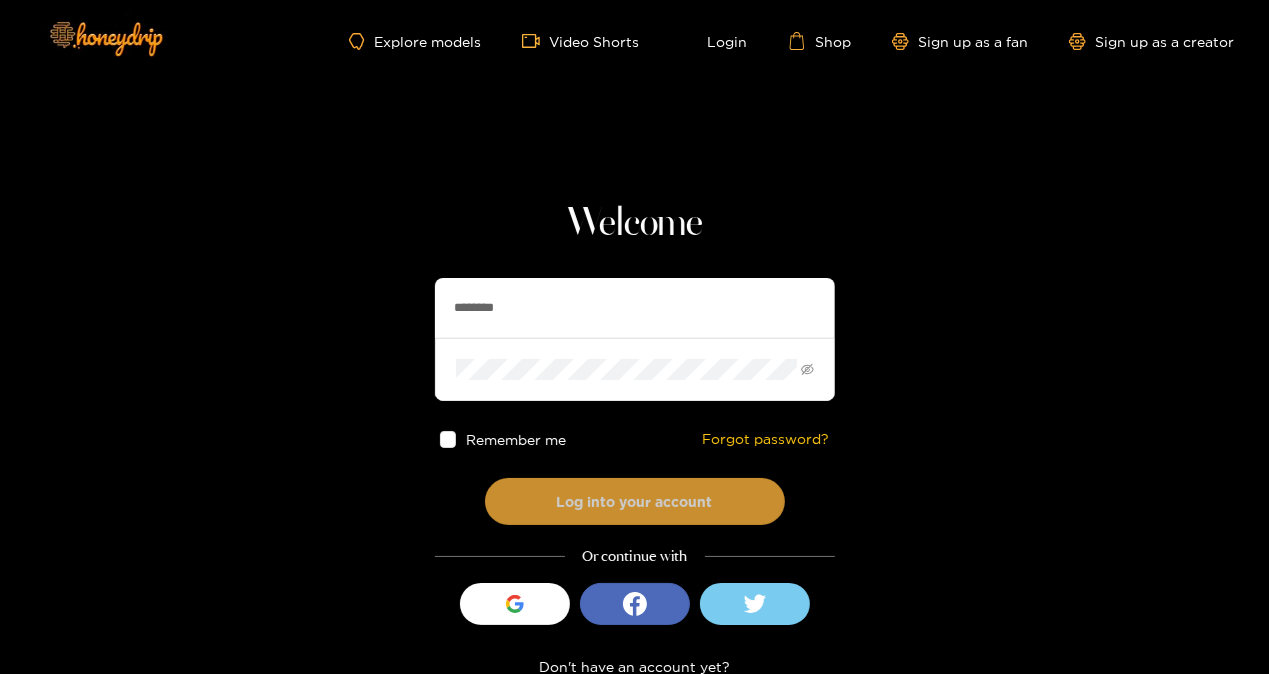 click on "Log into your account" at bounding box center (635, 501) 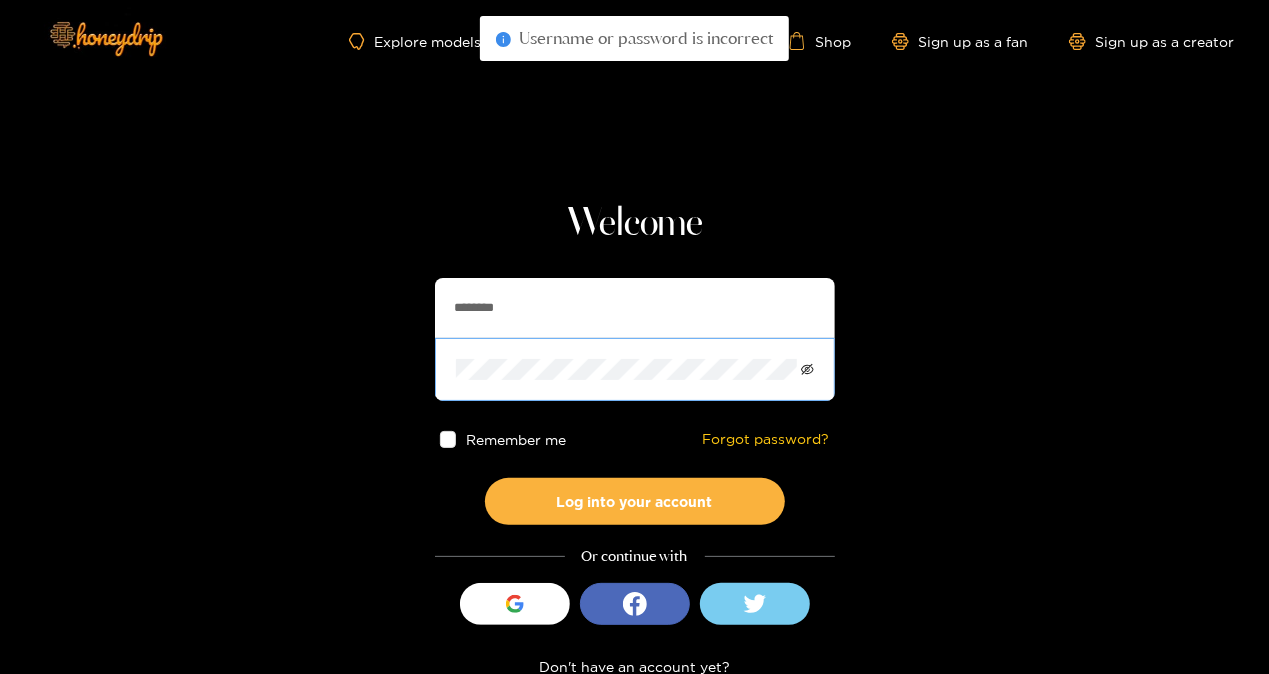 click 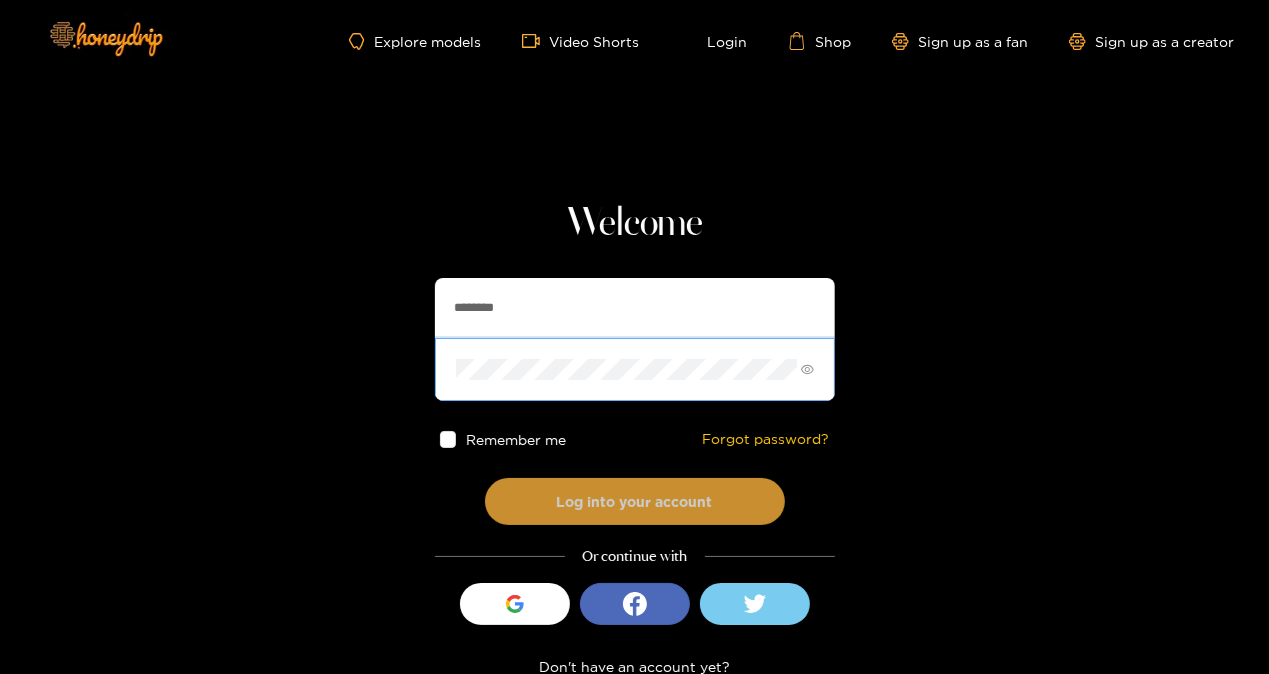 click on "Log into your account" at bounding box center (635, 501) 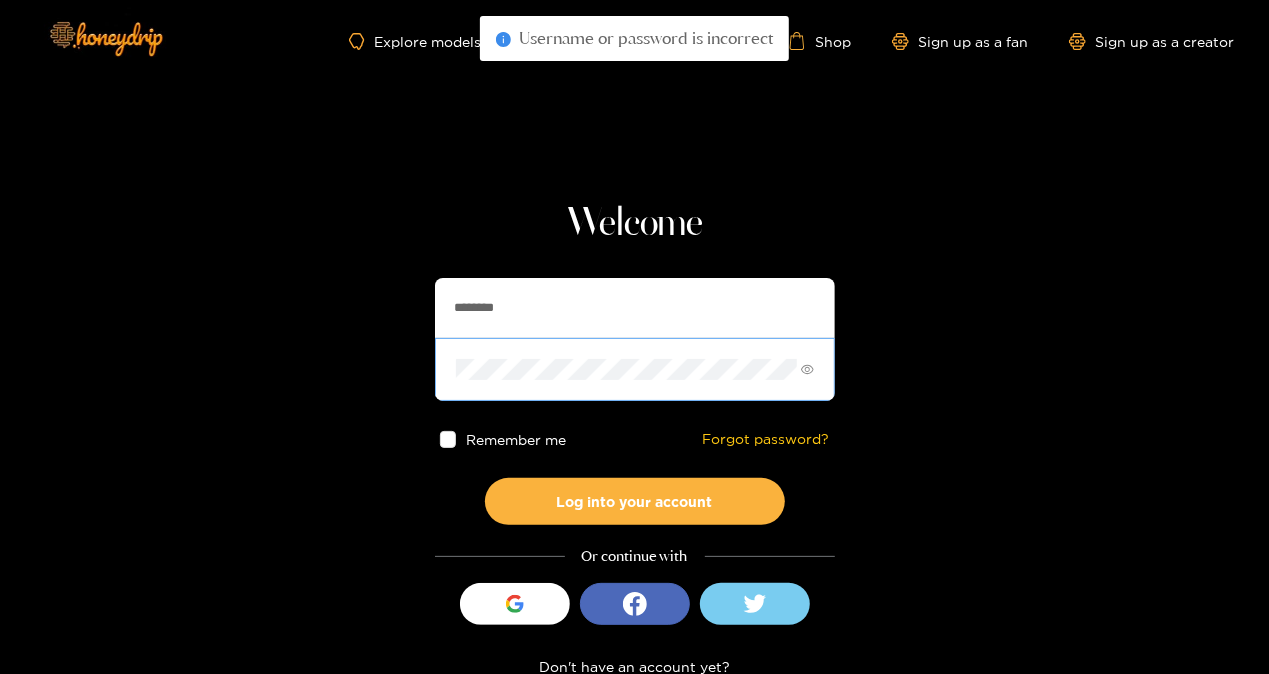 click at bounding box center [448, 439] 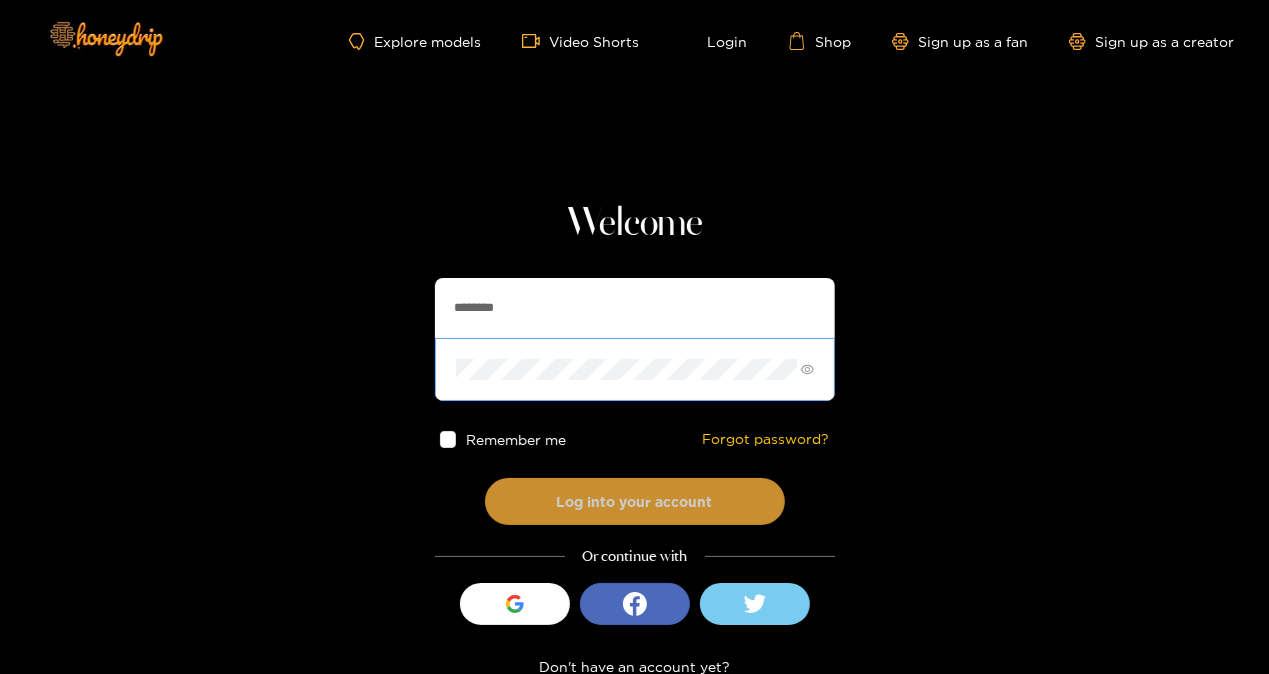 click on "Log into your account" at bounding box center (635, 501) 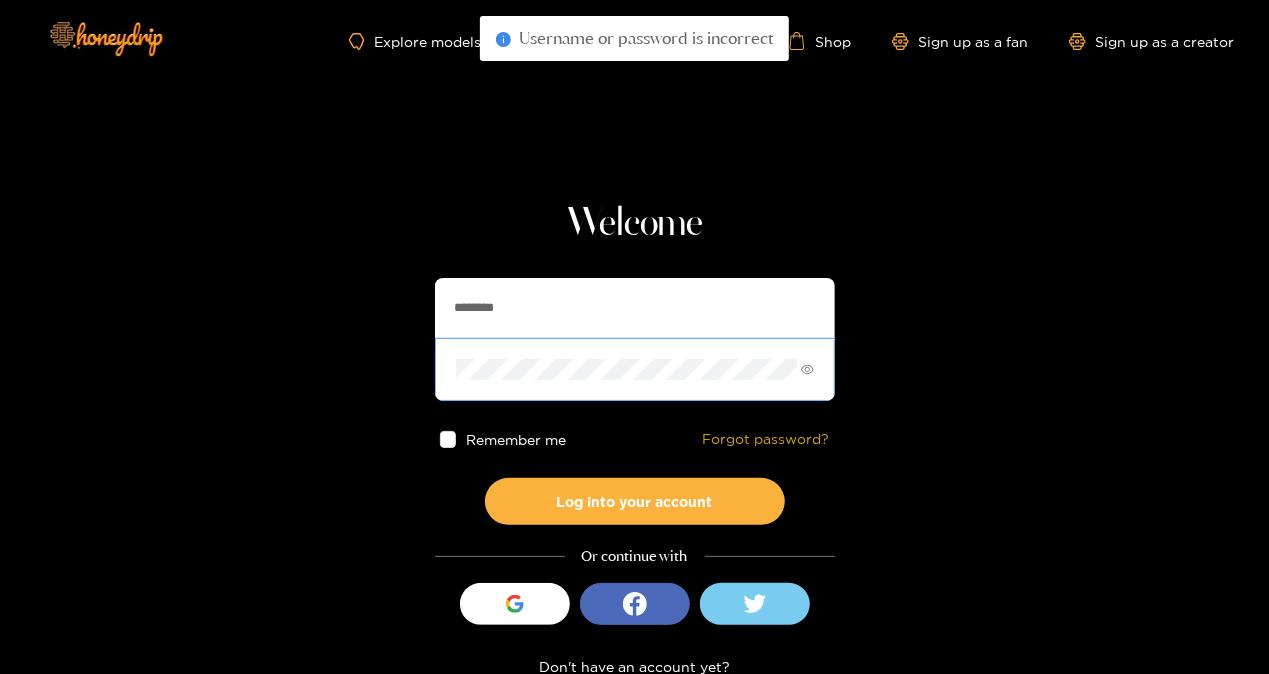 click on "Forgot password?" at bounding box center [766, 439] 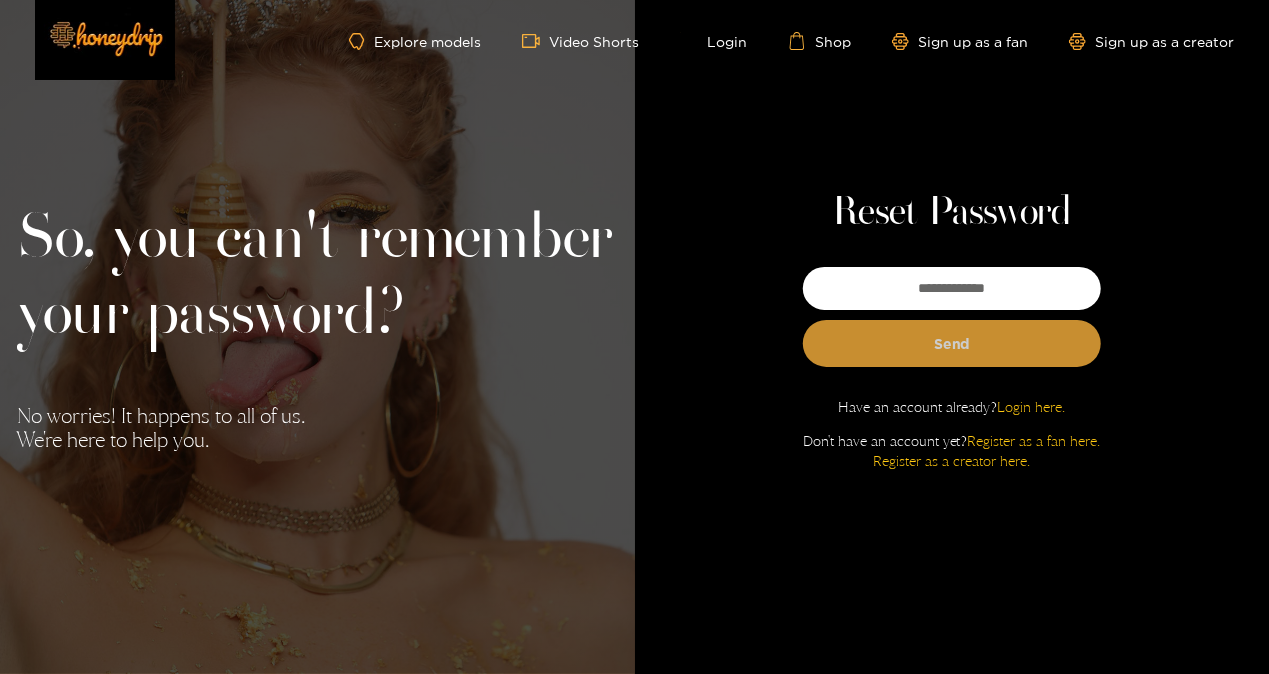 click on "Send" at bounding box center [952, 343] 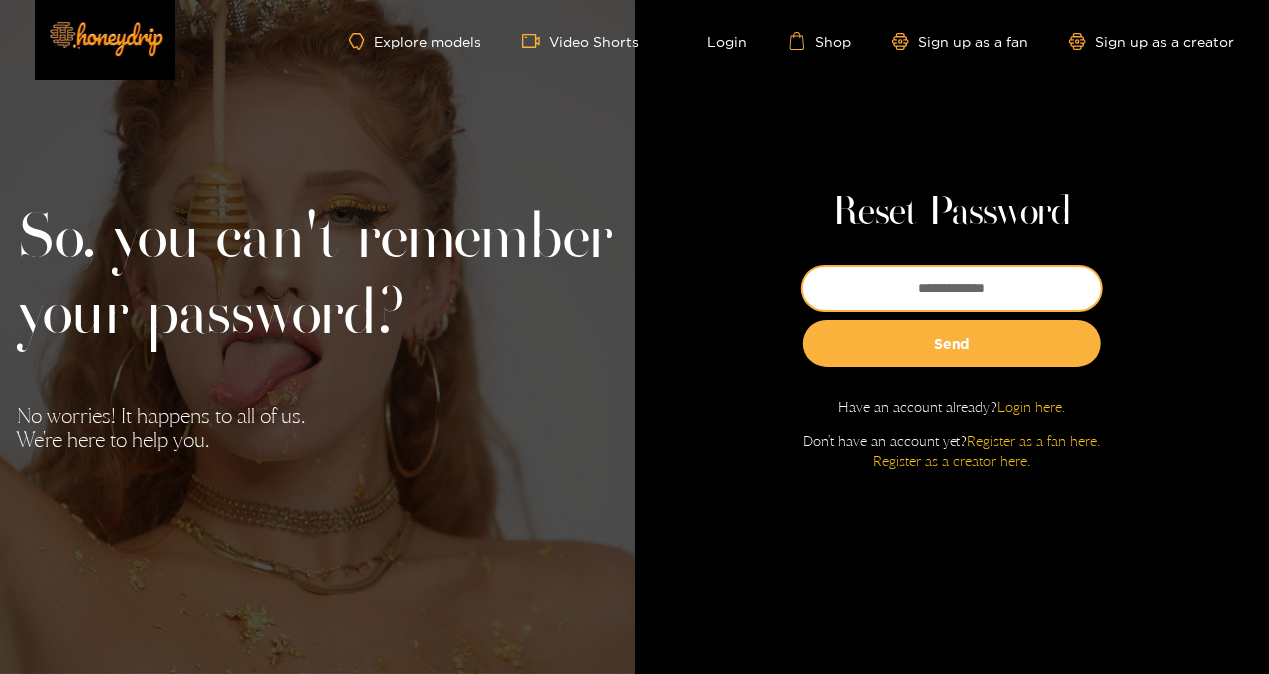 click at bounding box center [952, 288] 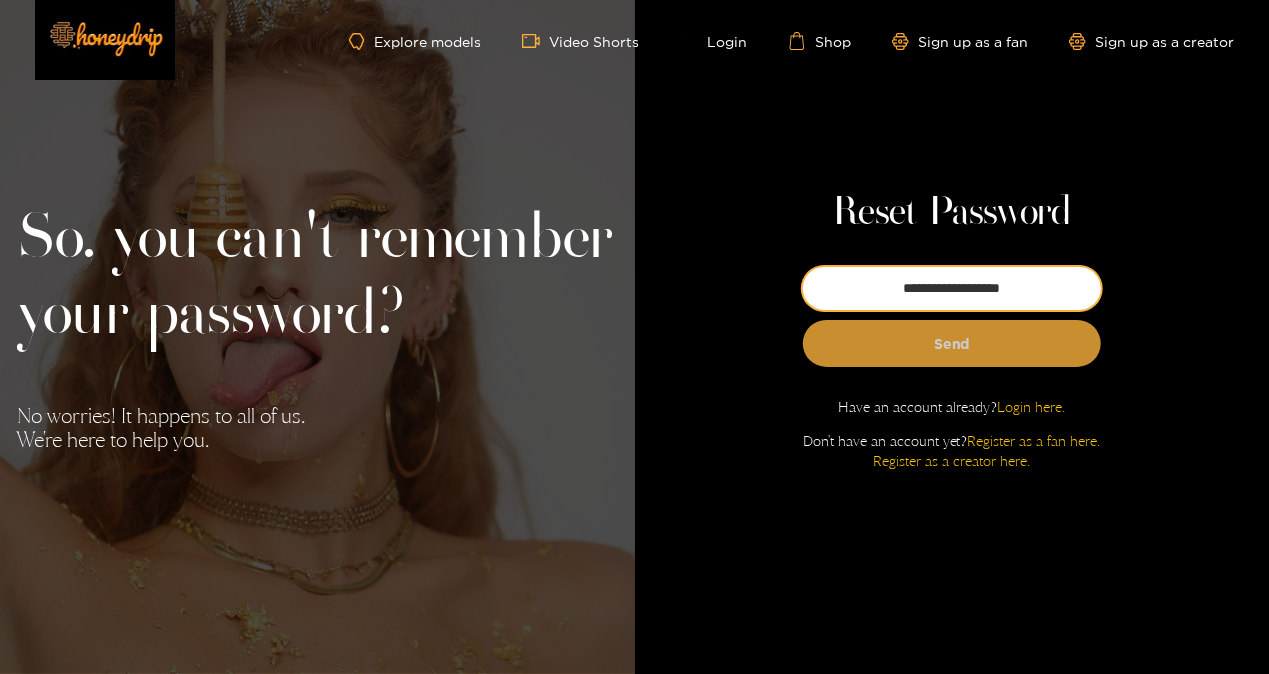 type on "**********" 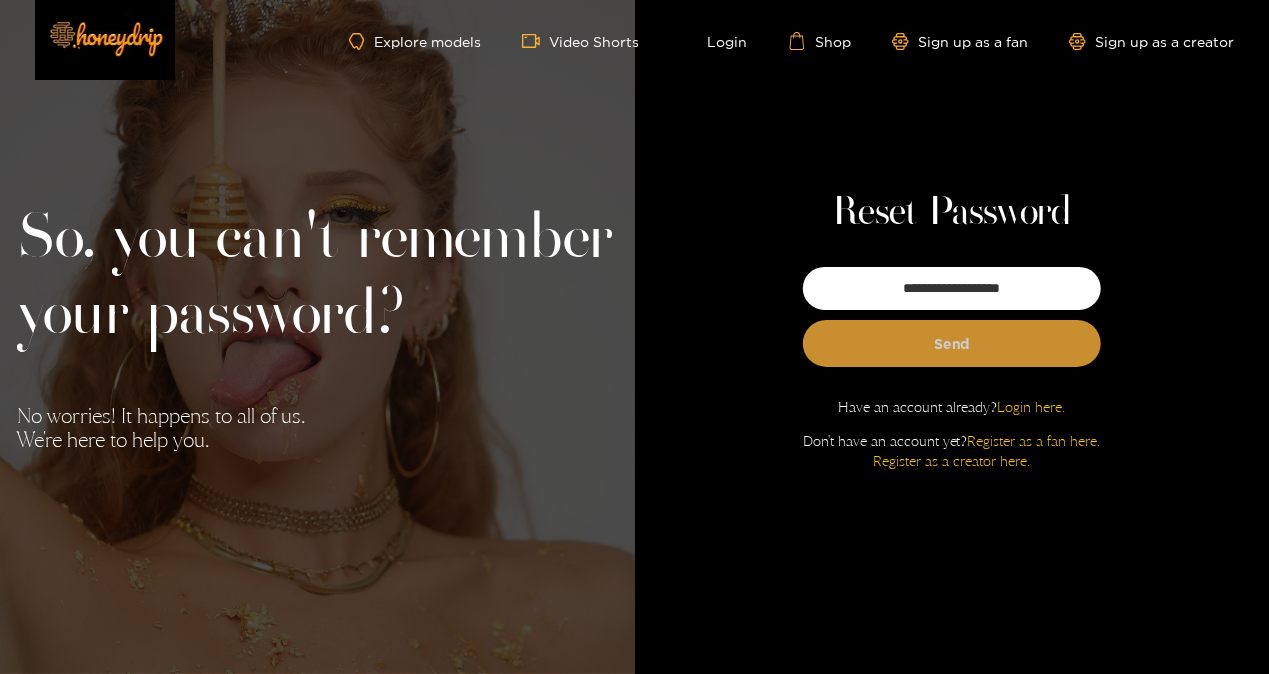 click on "Send" at bounding box center [952, 343] 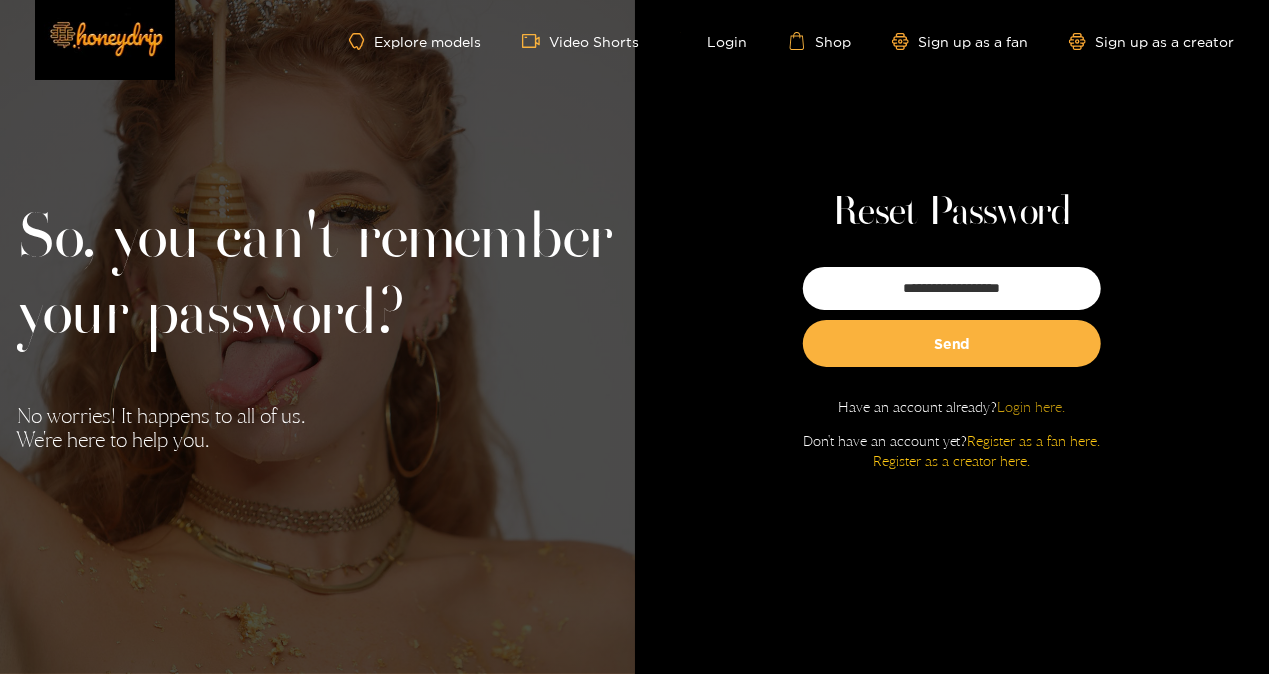 click on "Login here." at bounding box center [1031, 406] 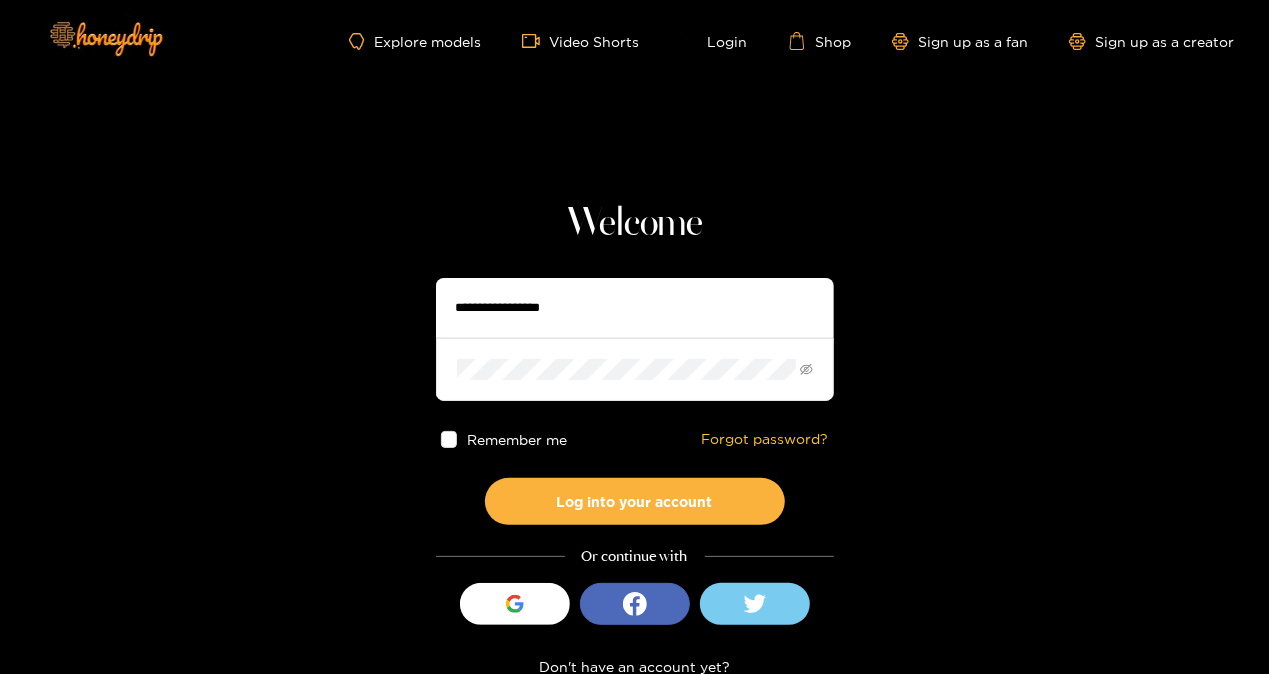 type on "********" 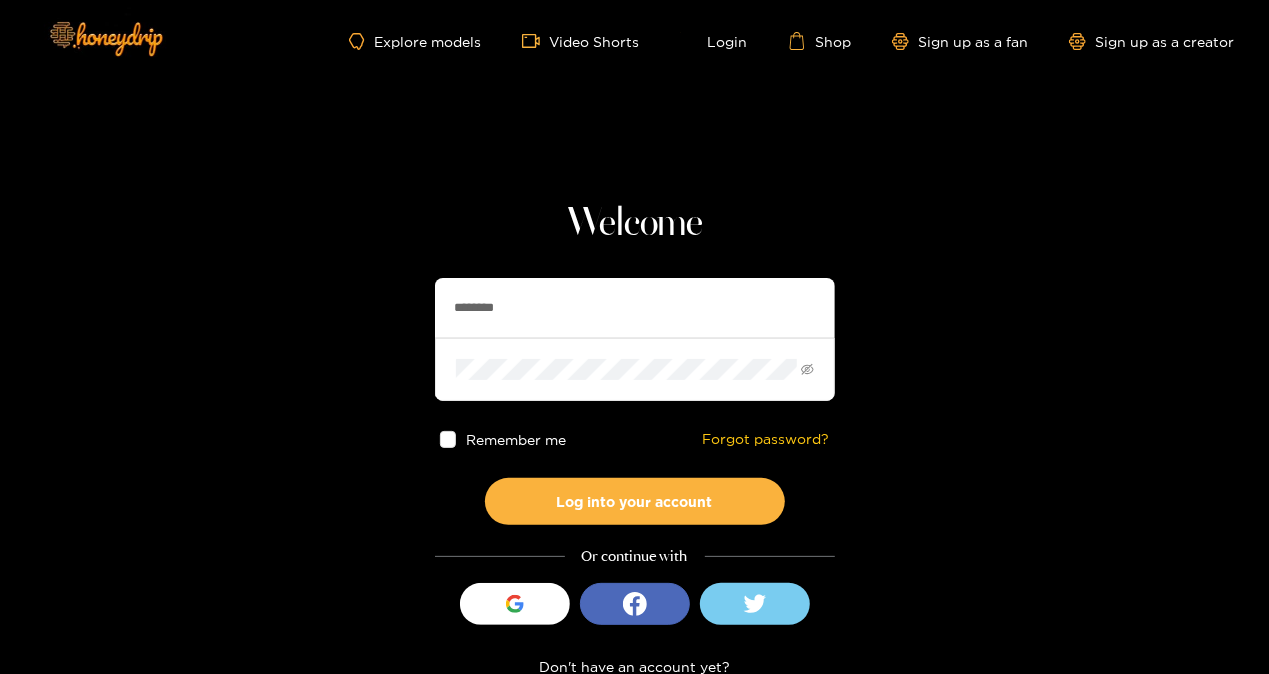 click at bounding box center [448, 439] 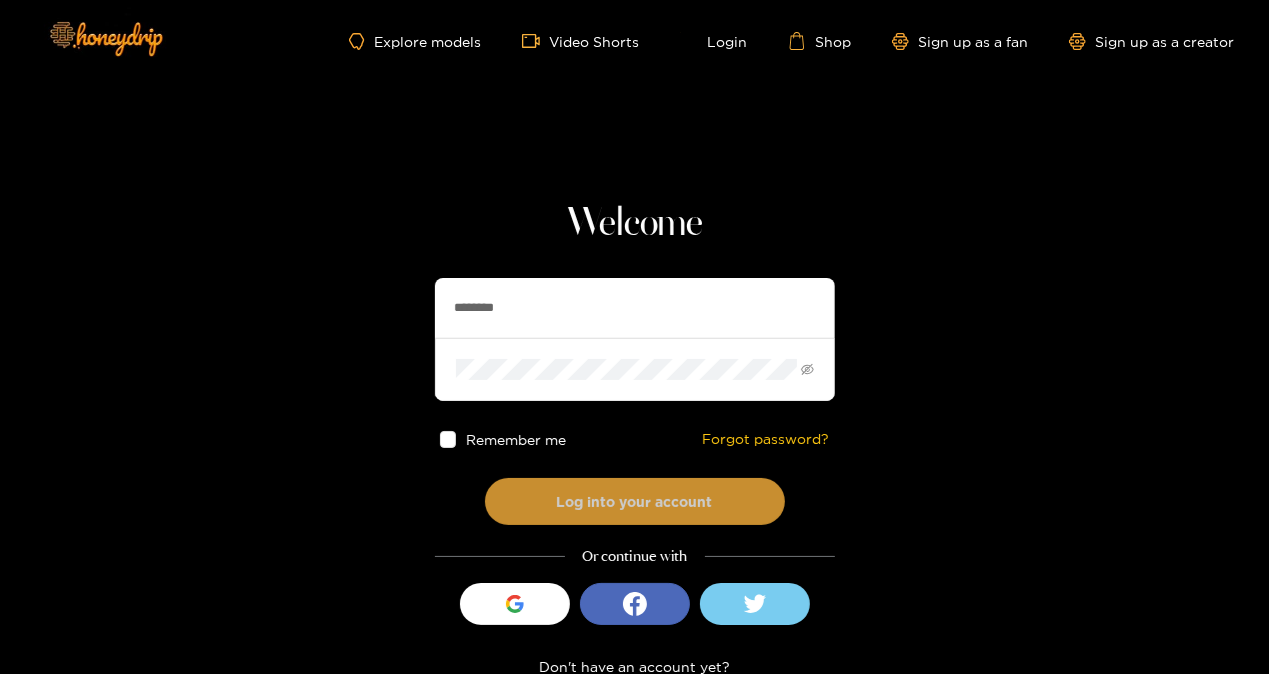 click on "Log into your account" at bounding box center (635, 501) 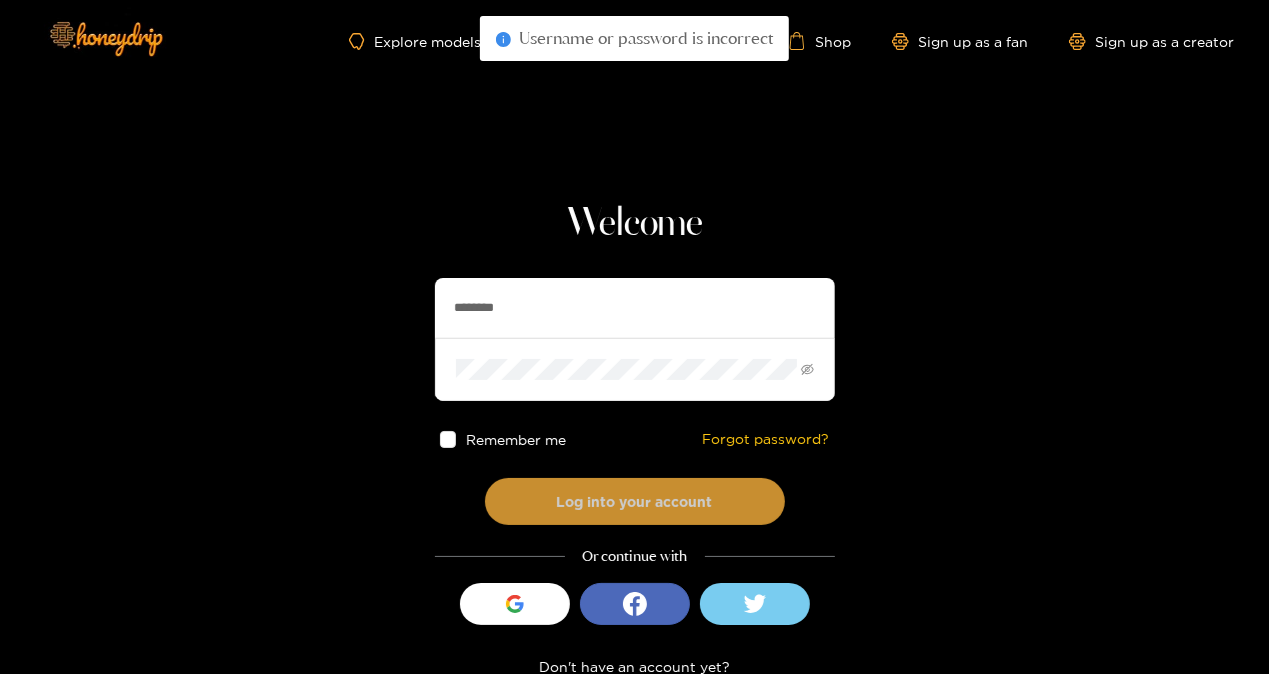 click on "Log into your account" at bounding box center (635, 501) 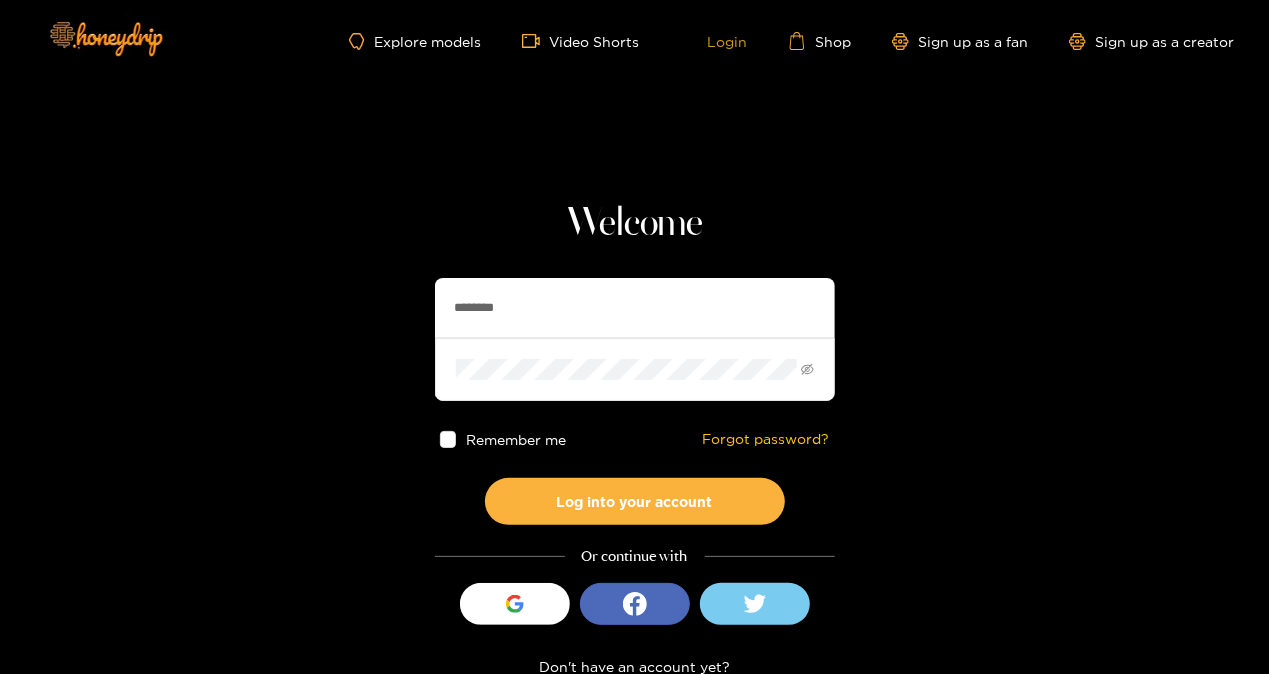 click on "Login" at bounding box center [714, 41] 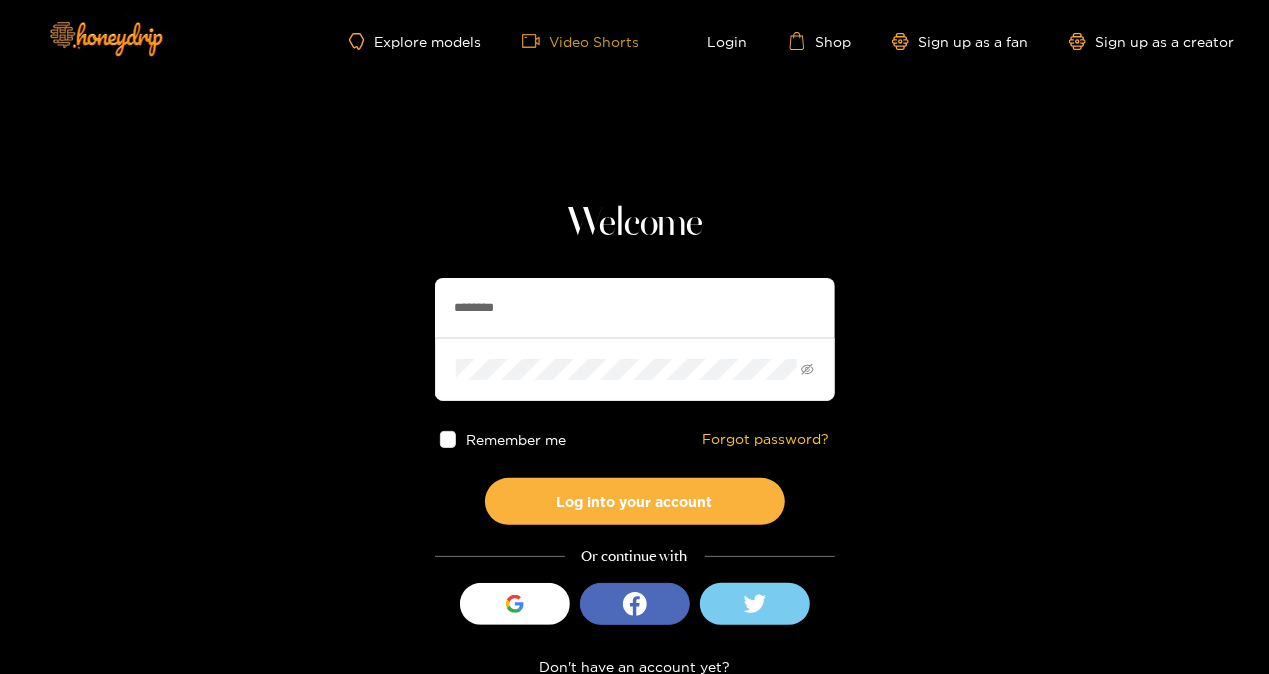 click on "Video Shorts" at bounding box center [581, 41] 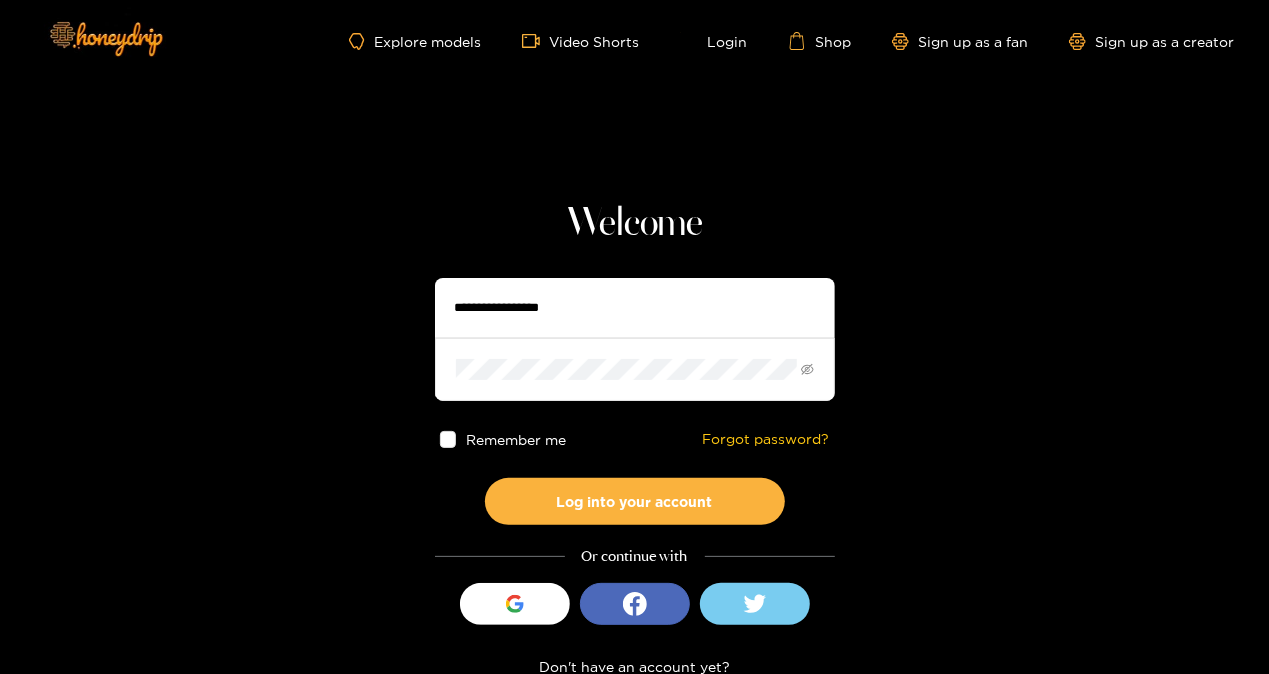type on "********" 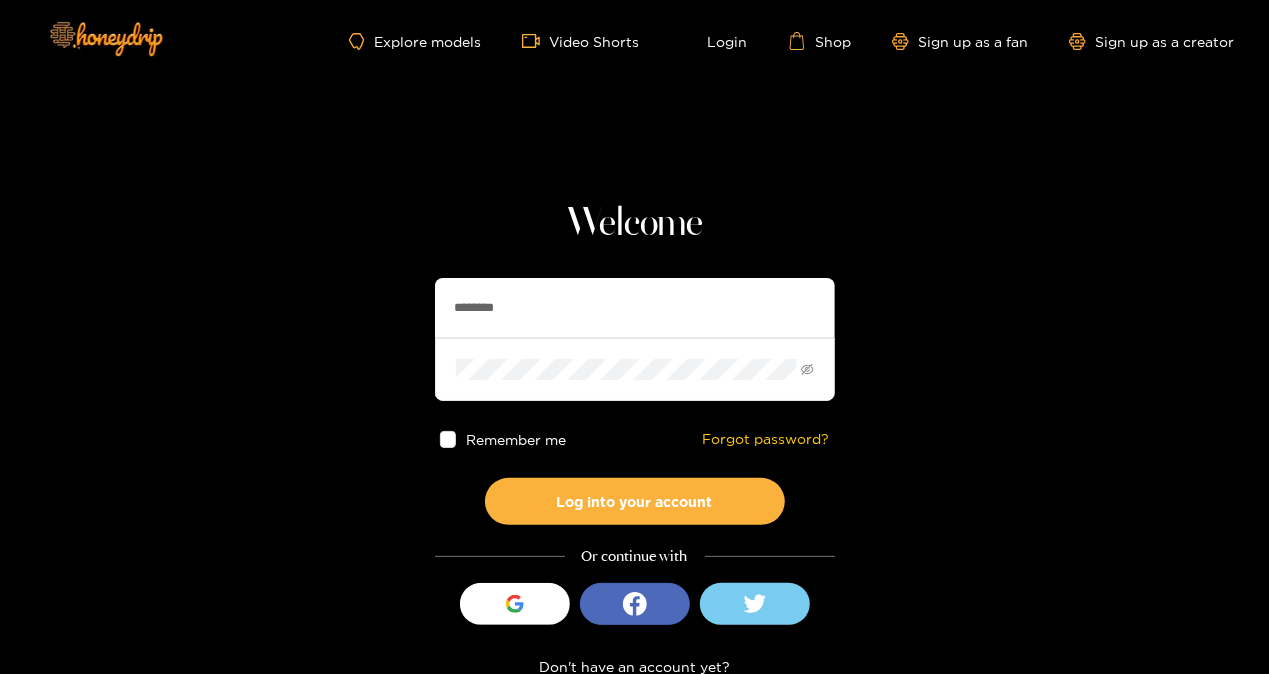 click at bounding box center [448, 439] 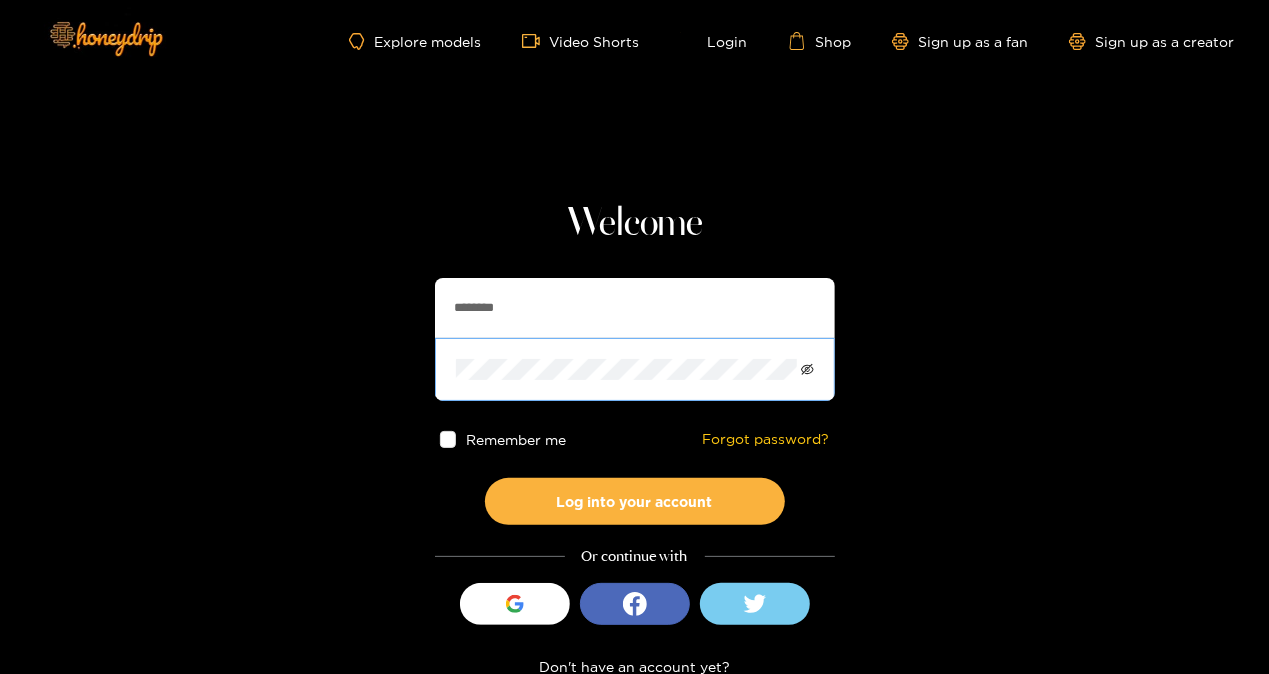 click 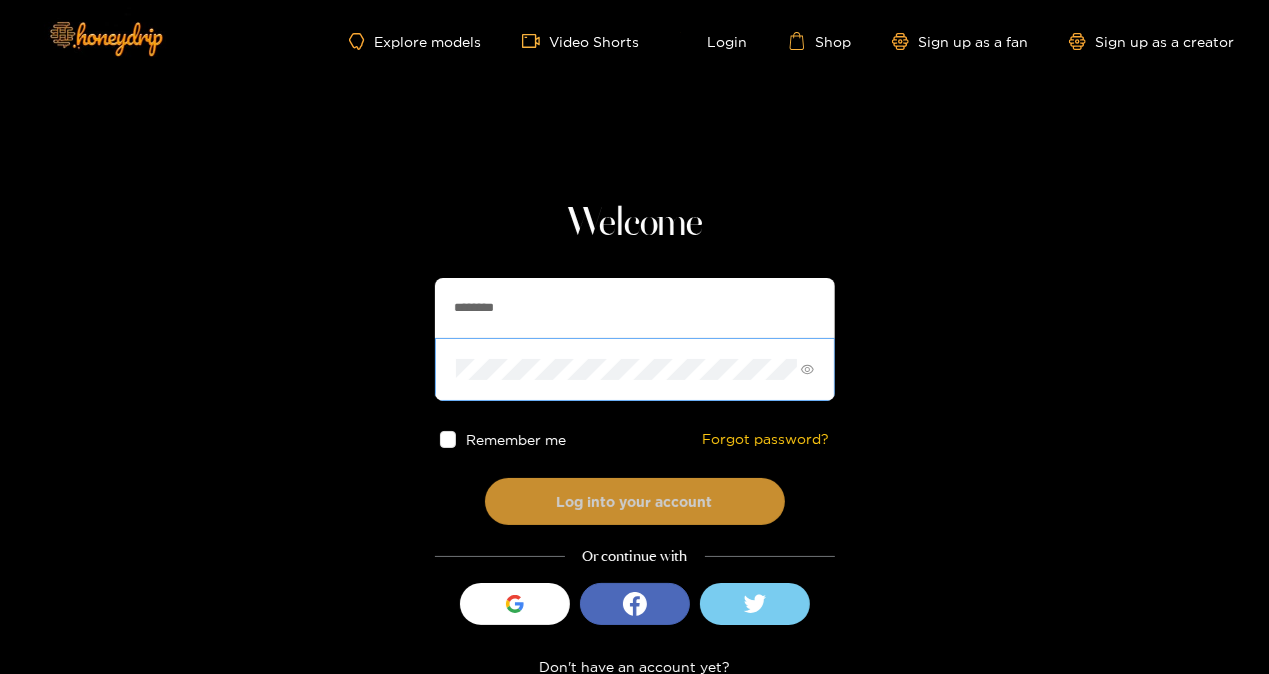 click on "Log into your account" at bounding box center [635, 501] 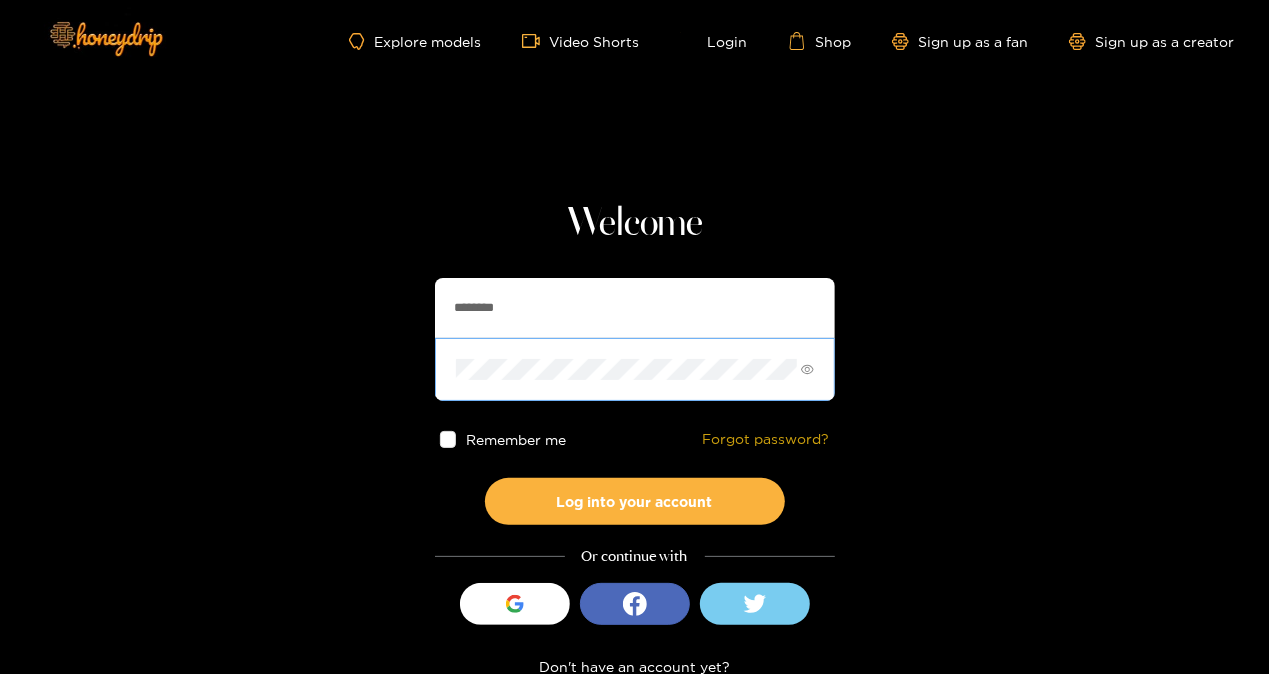 click on "Forgot password?" at bounding box center (766, 439) 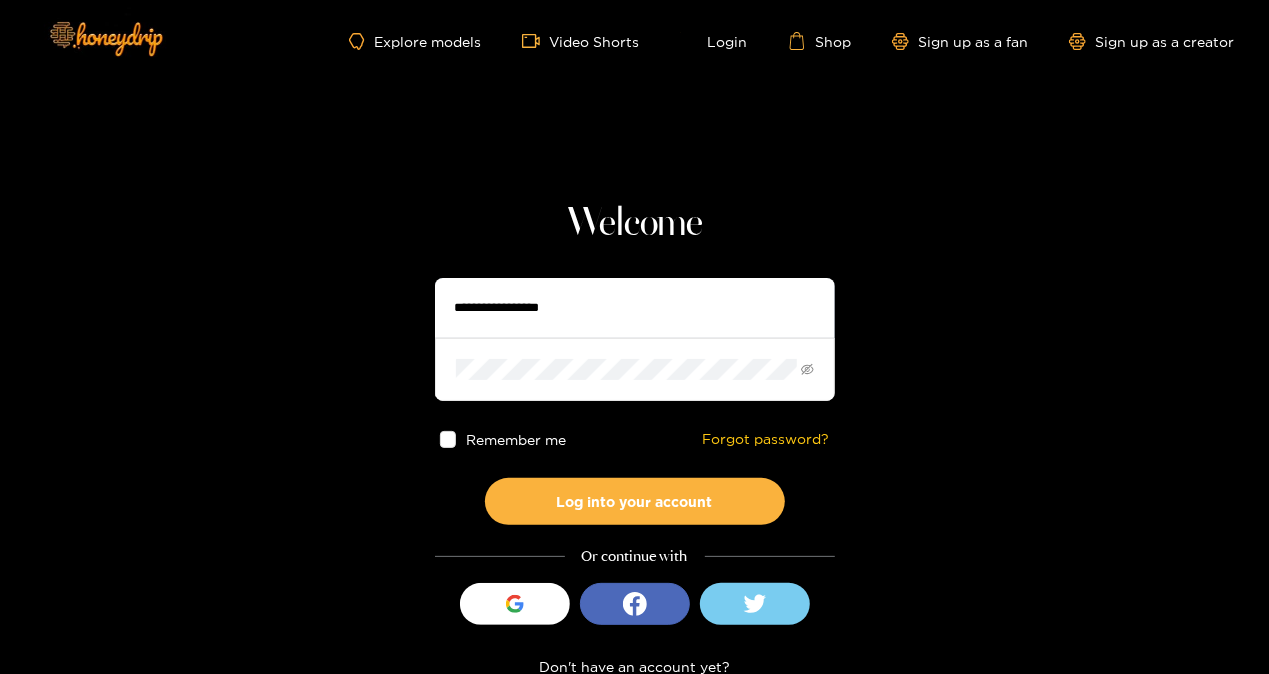 type on "********" 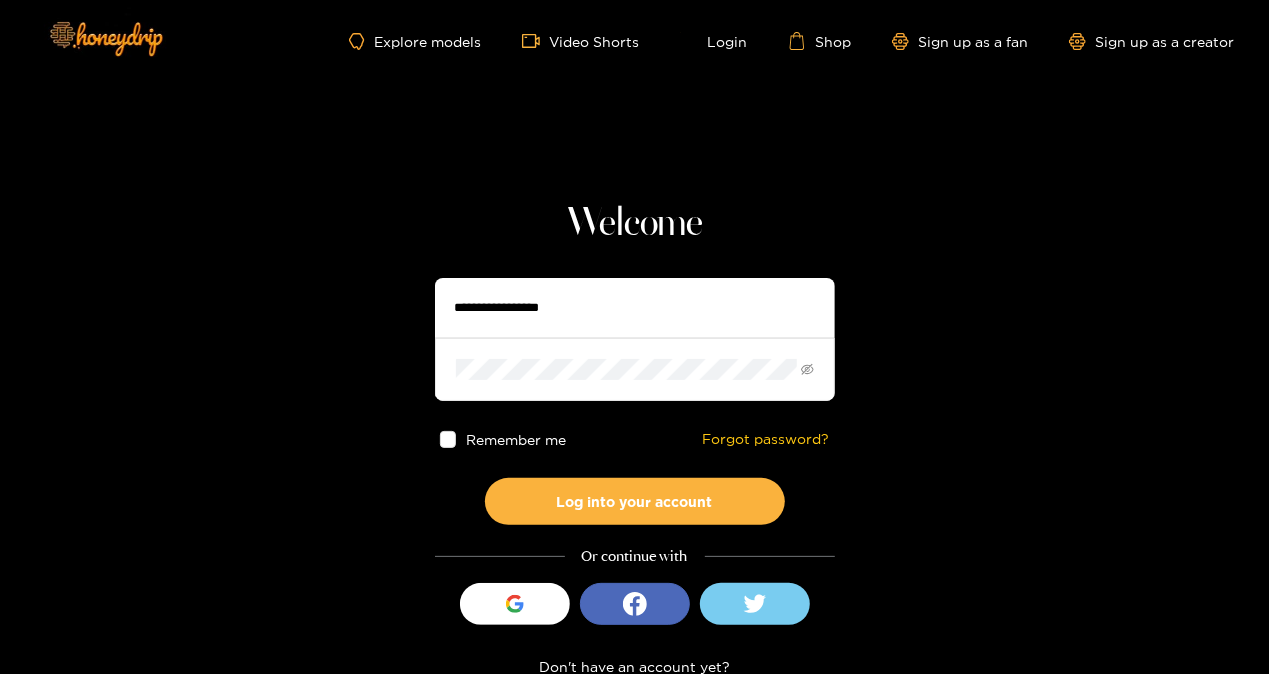 type on "********" 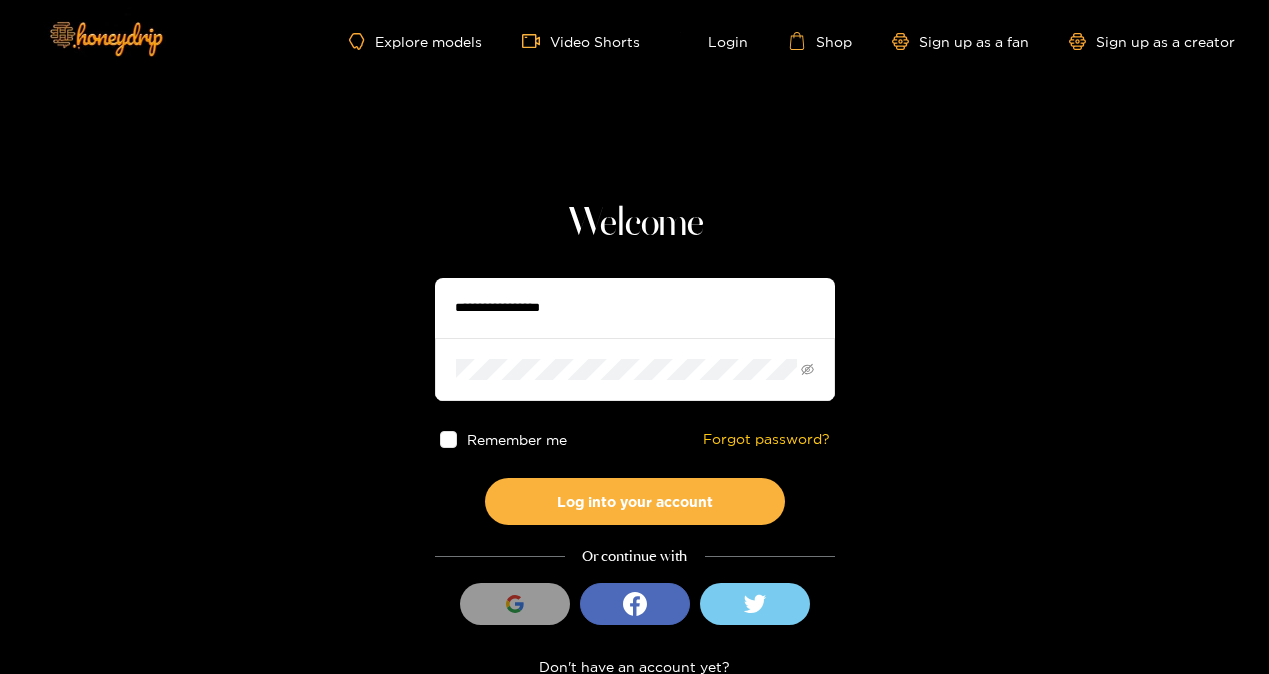 scroll, scrollTop: 0, scrollLeft: 0, axis: both 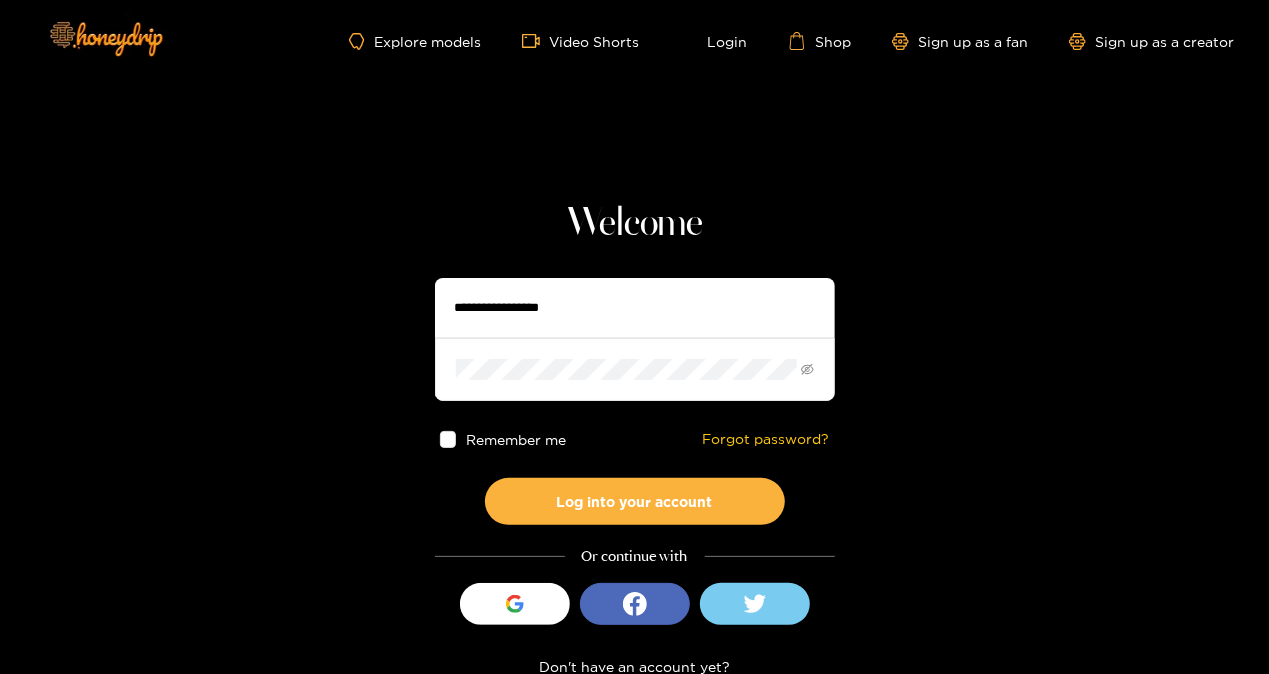 type on "********" 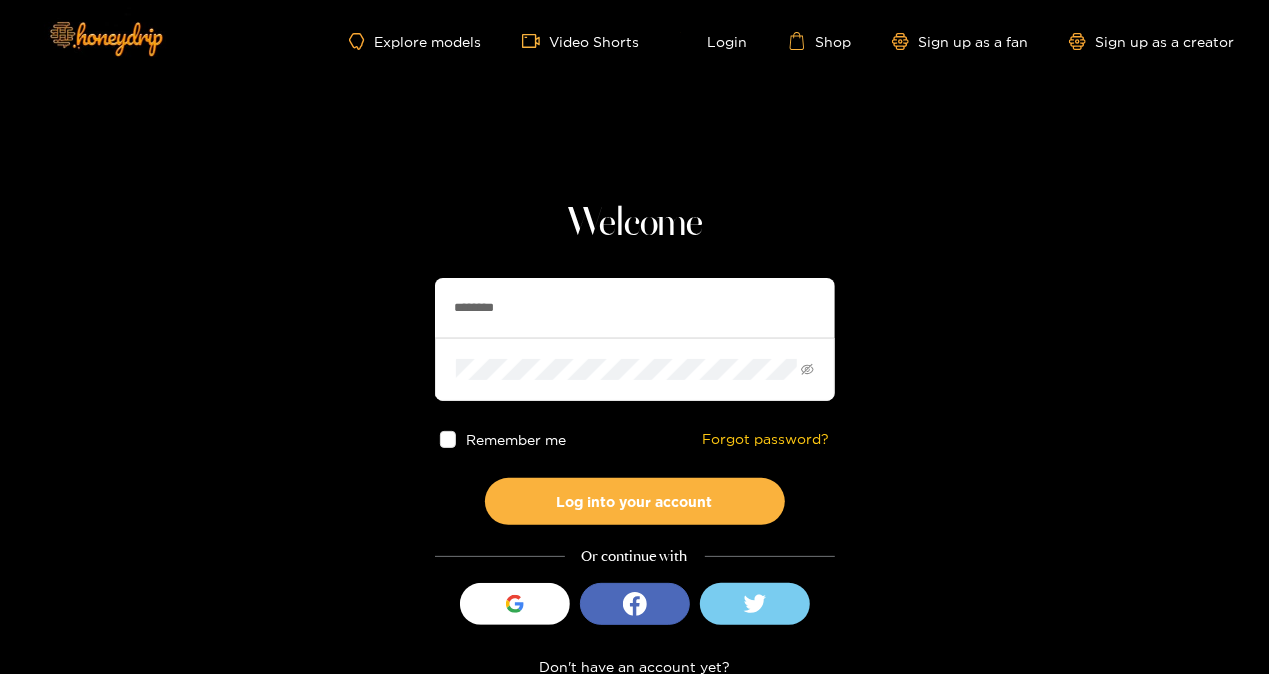 click at bounding box center (448, 439) 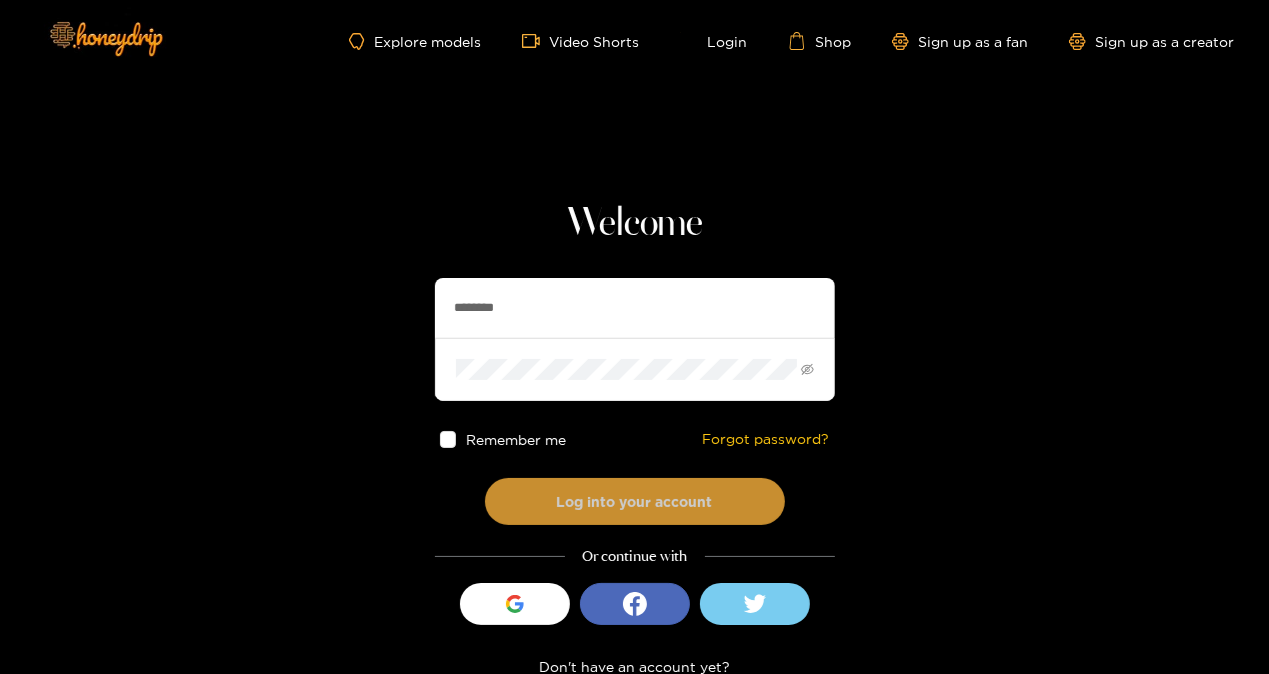 click on "Log into your account" at bounding box center [635, 501] 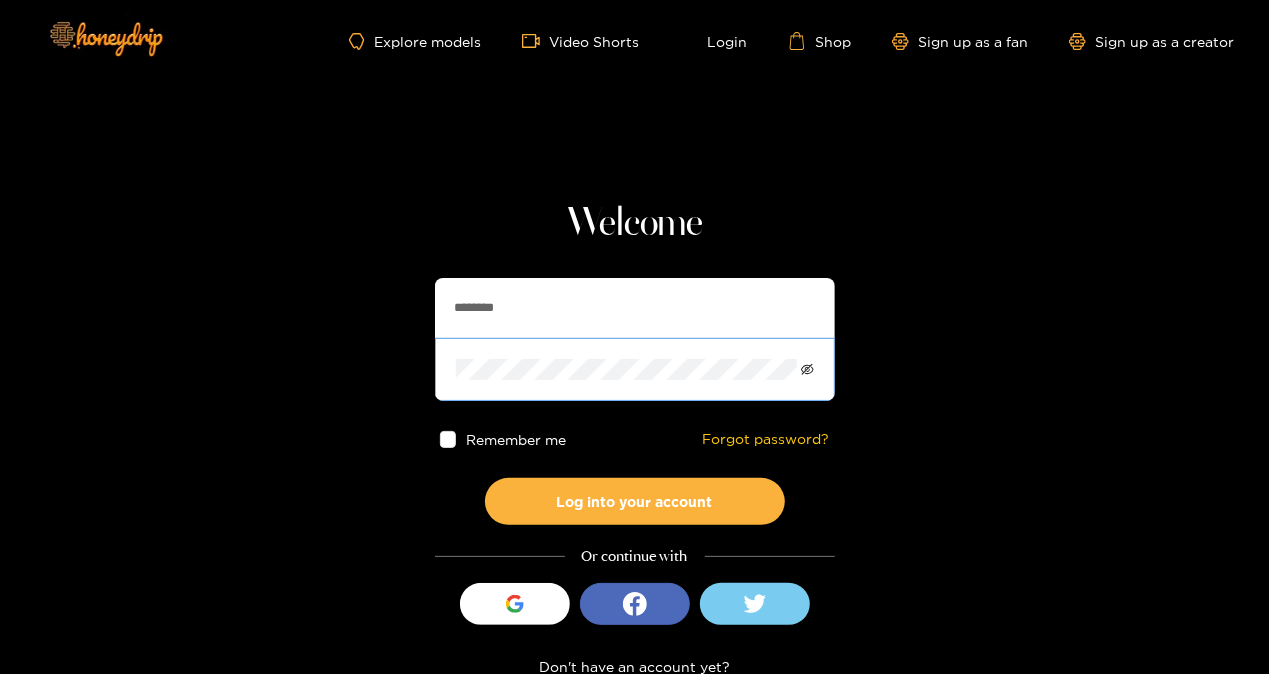 click 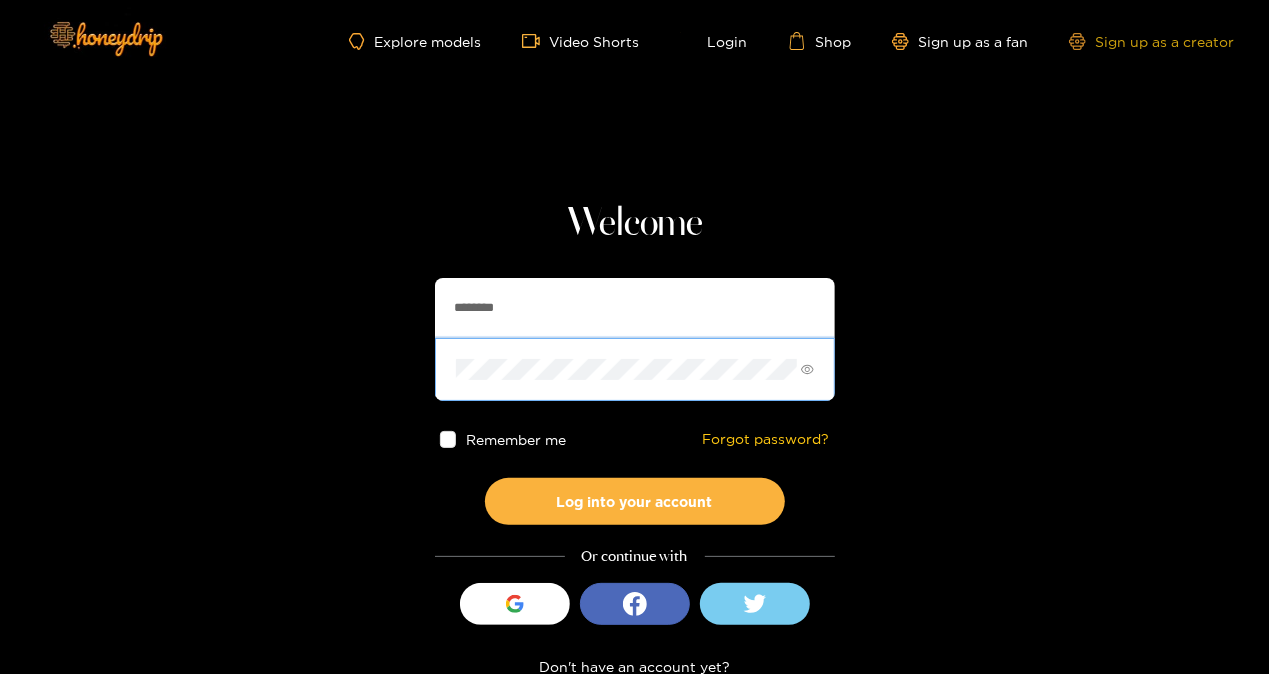 click on "Sign up as a creator" at bounding box center (1152, 41) 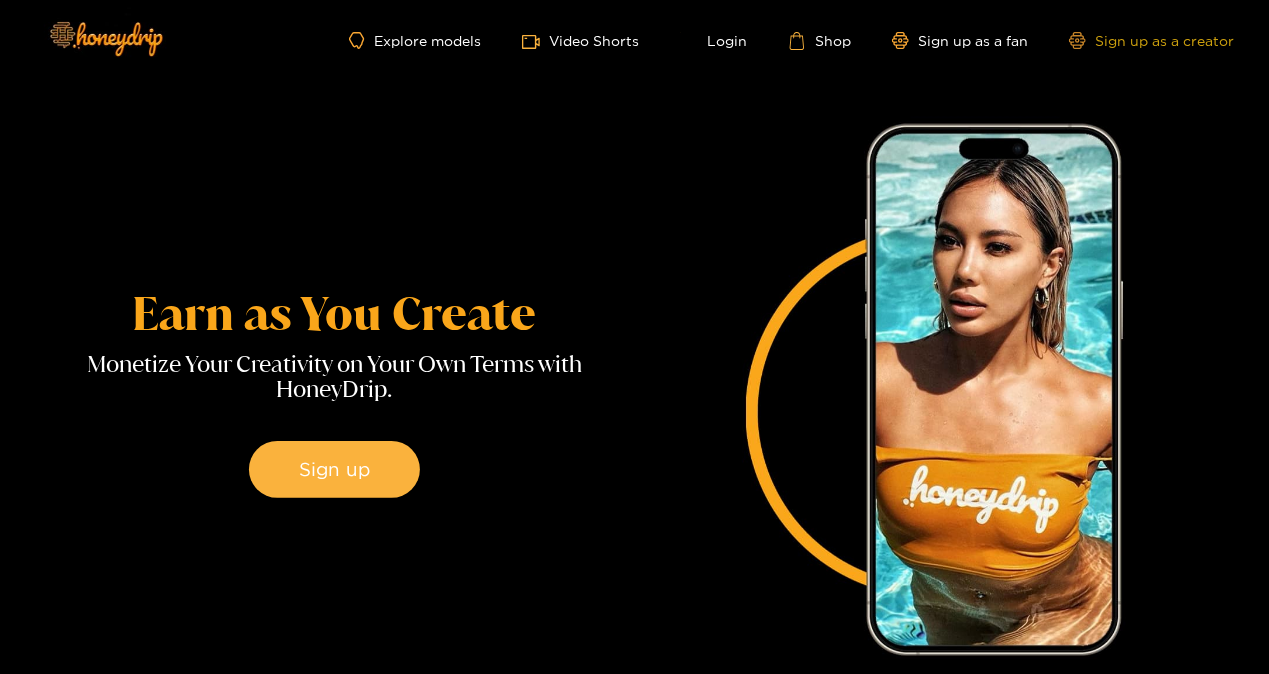 click on "Sign up as a creator" at bounding box center (1152, 40) 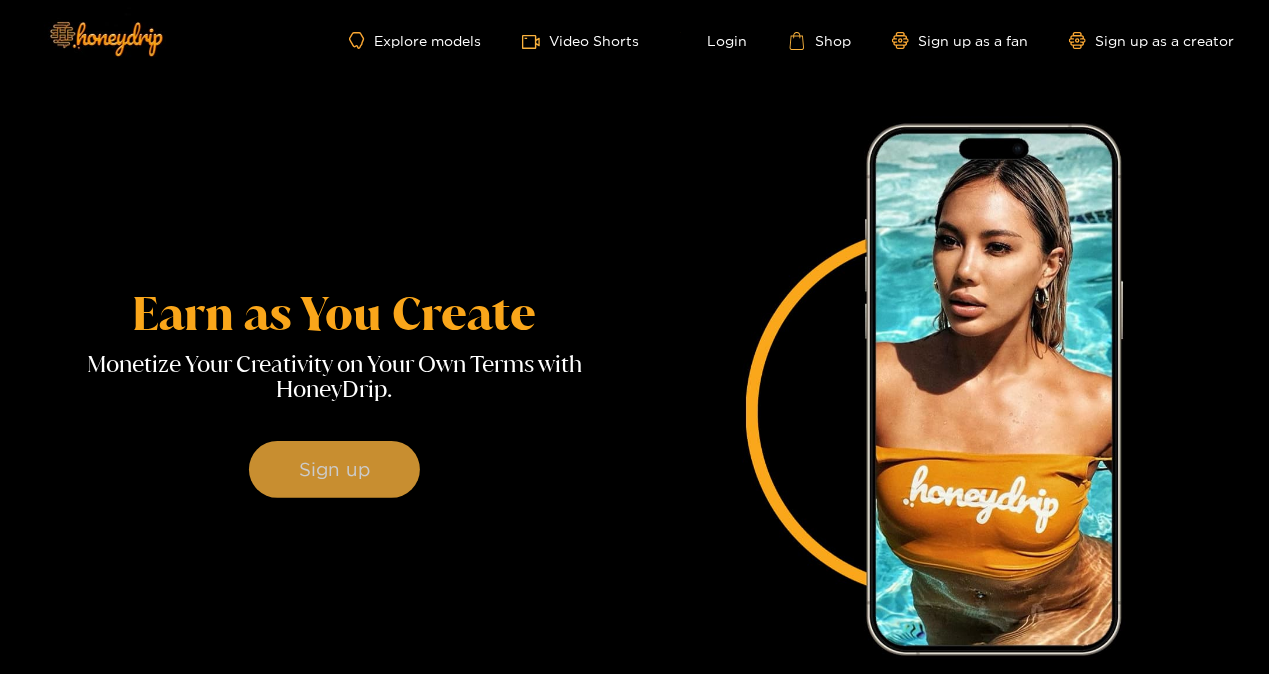 click on "Sign up" at bounding box center [334, 470] 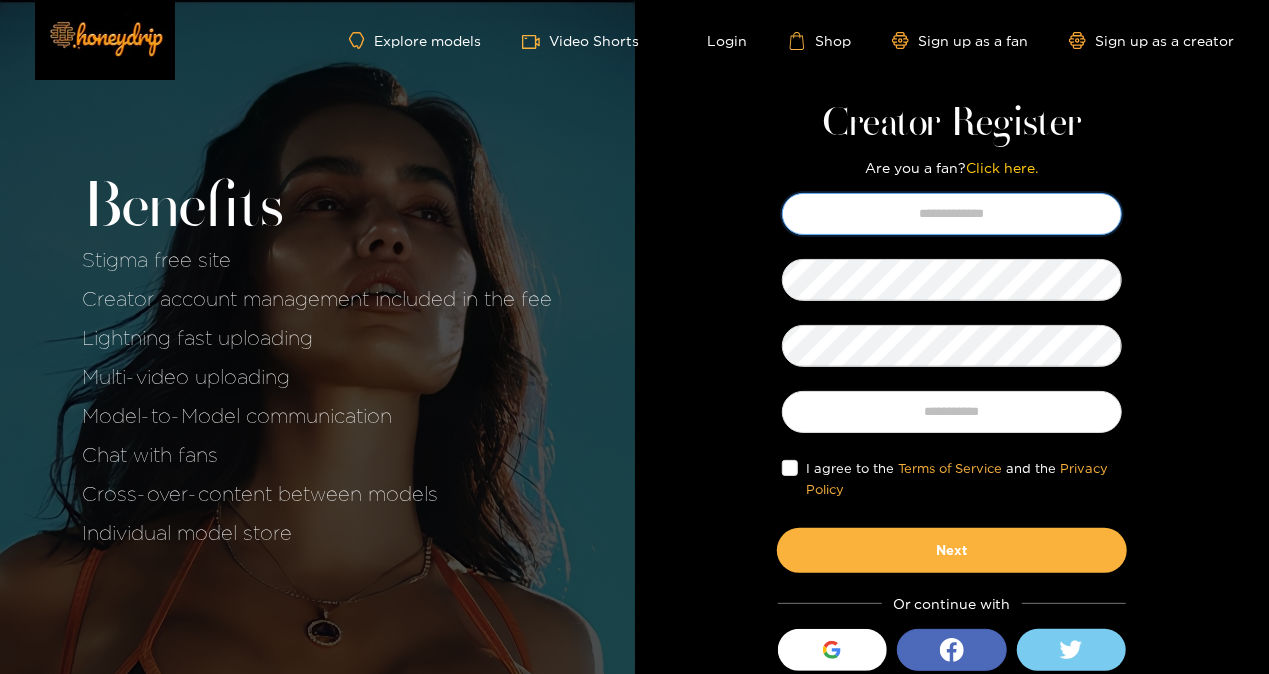 type on "********" 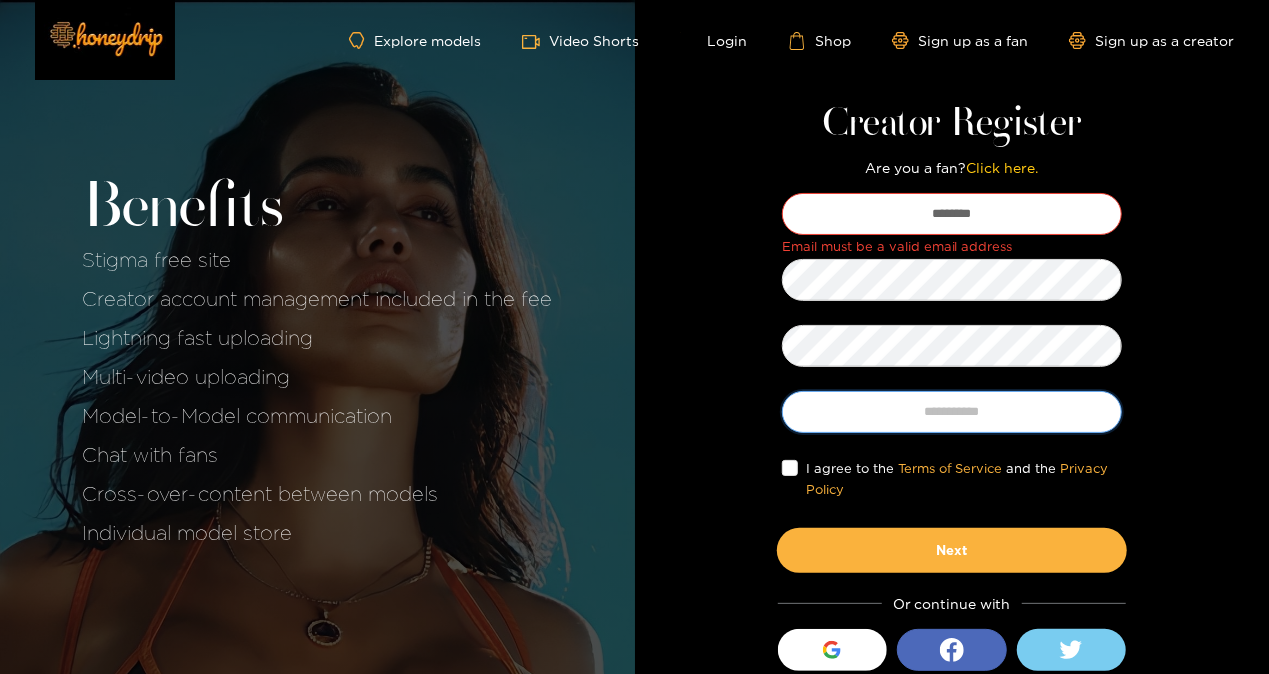 click at bounding box center (952, 412) 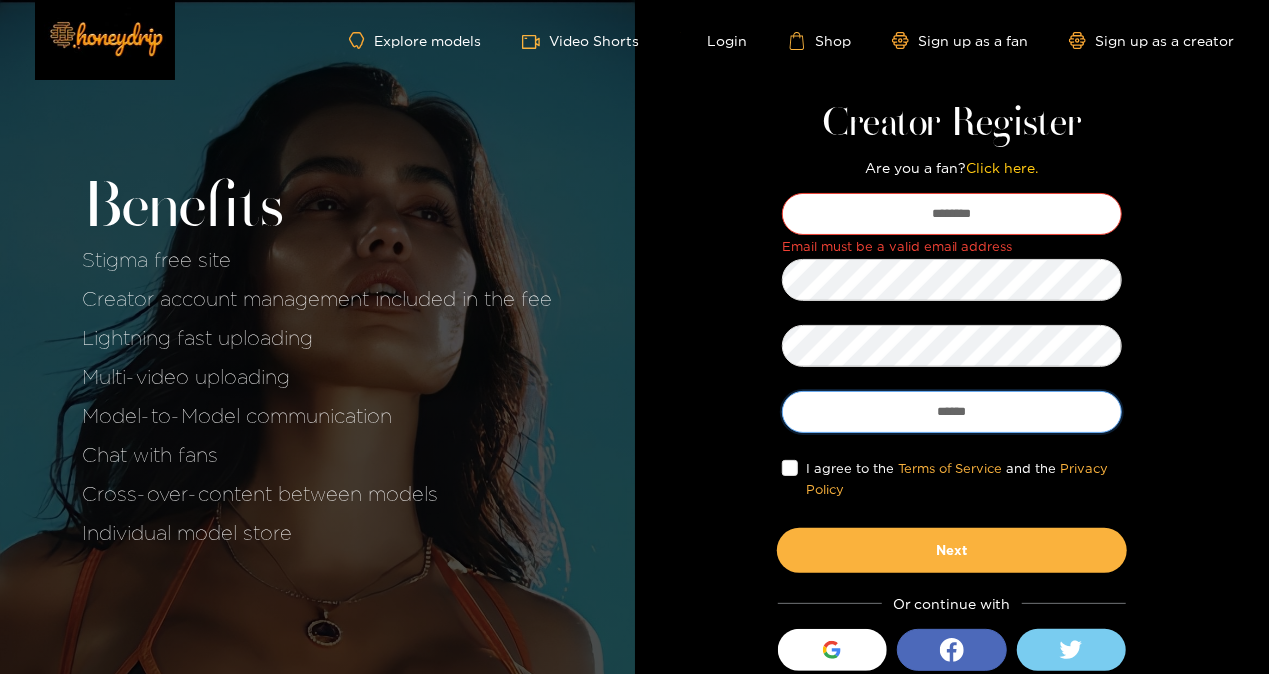 click on "****** Email must be a valid email address ****** I agree to the   Terms of Service   and the   Privacy Policy Next" at bounding box center (952, 380) 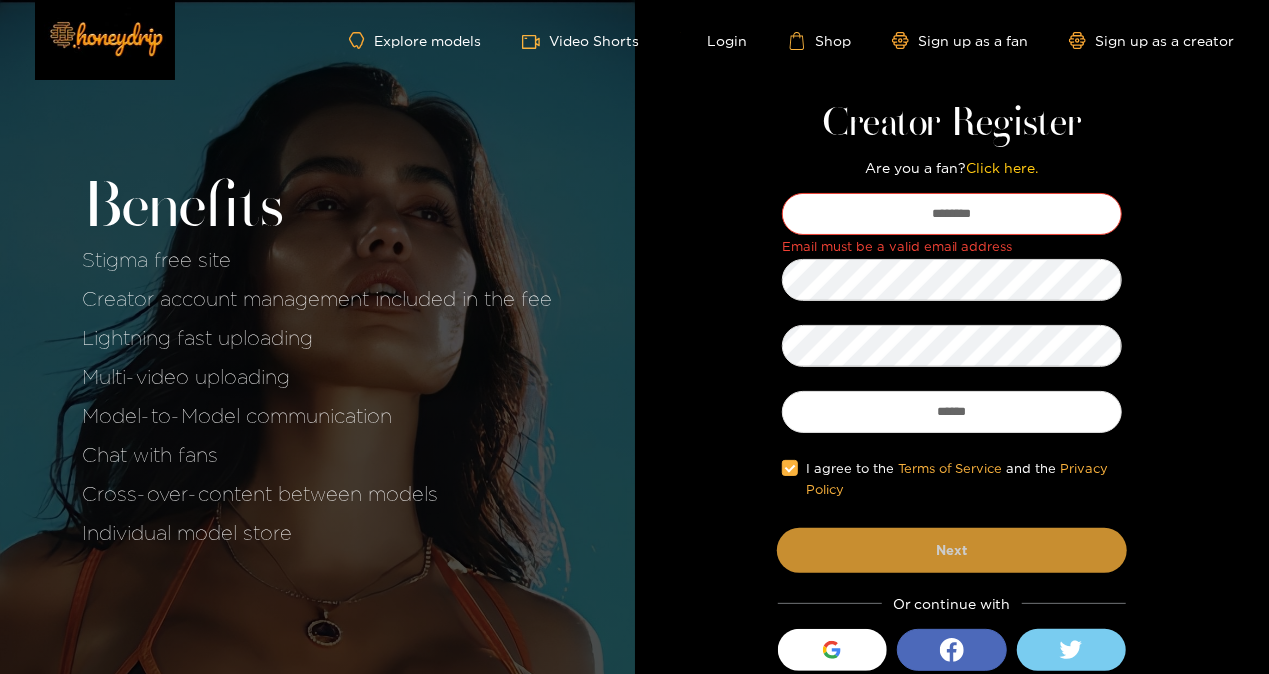 click on "Next" at bounding box center [952, 550] 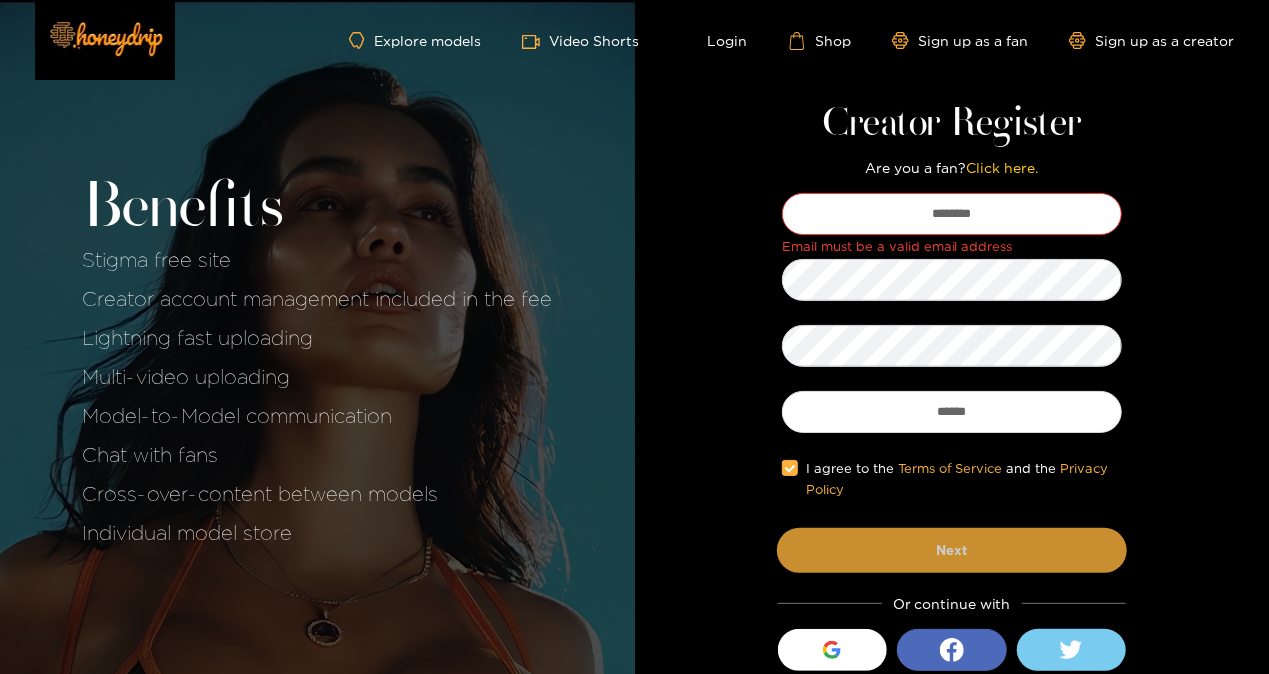 click on "Next" at bounding box center (952, 550) 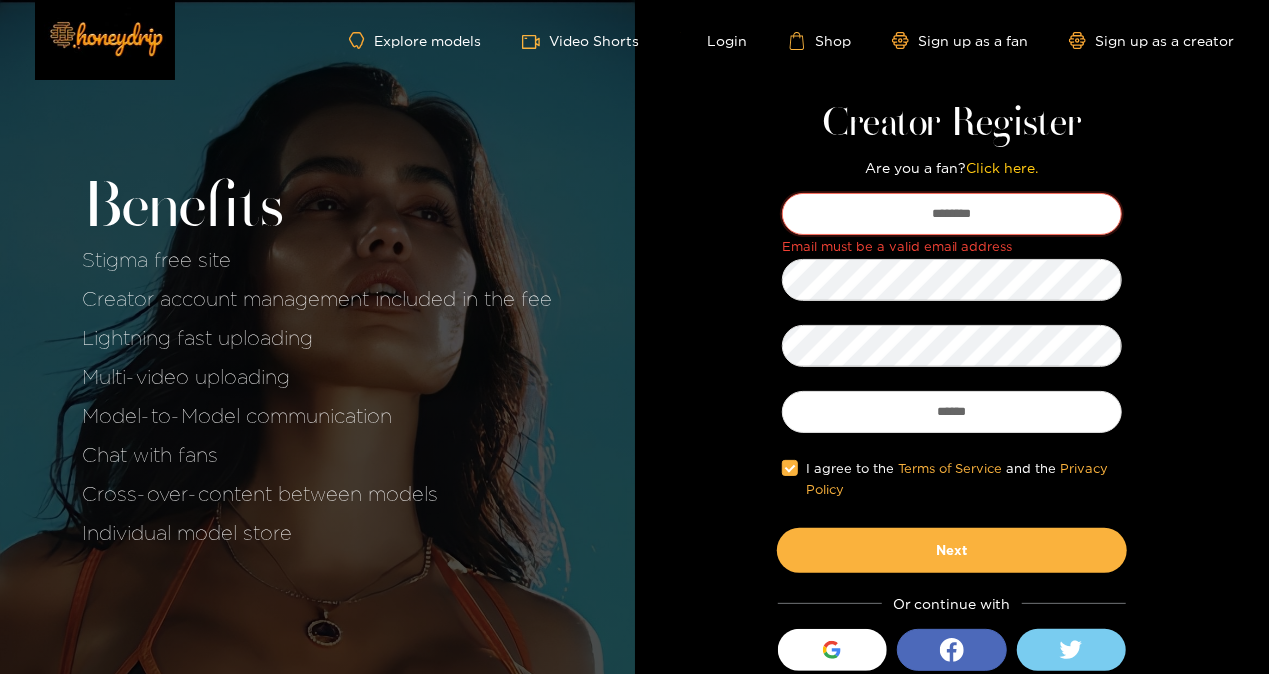 click on "********" at bounding box center (952, 214) 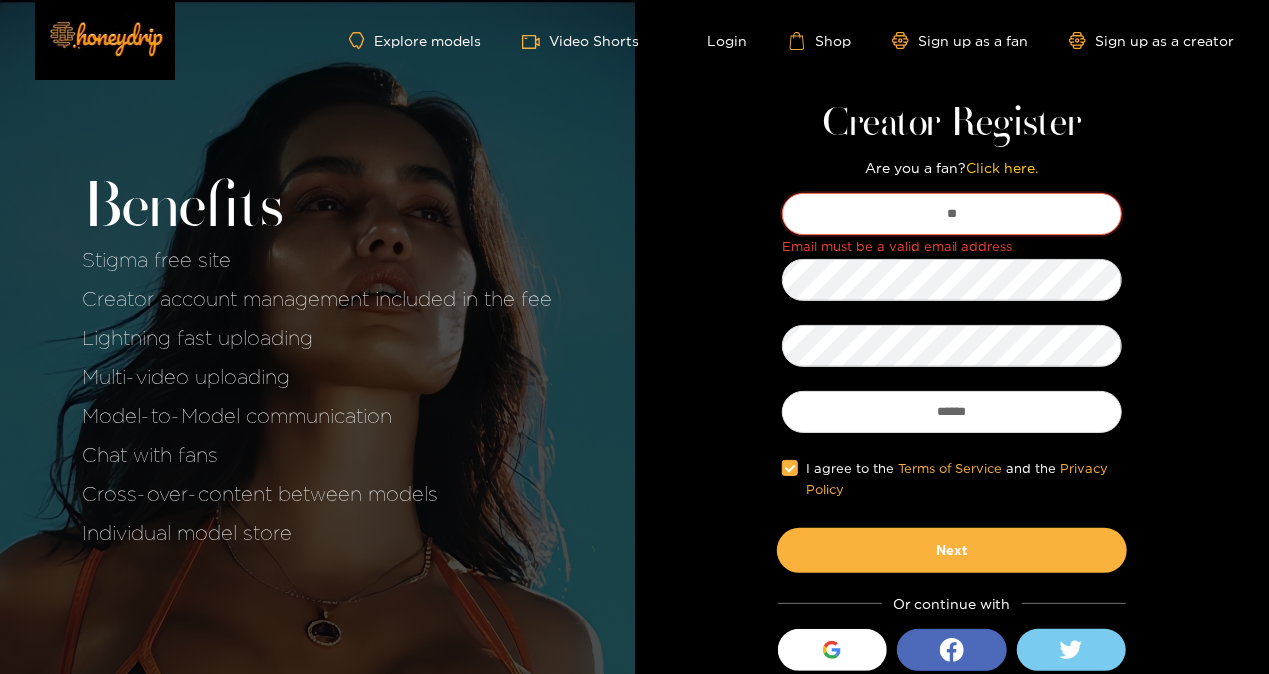 type on "*" 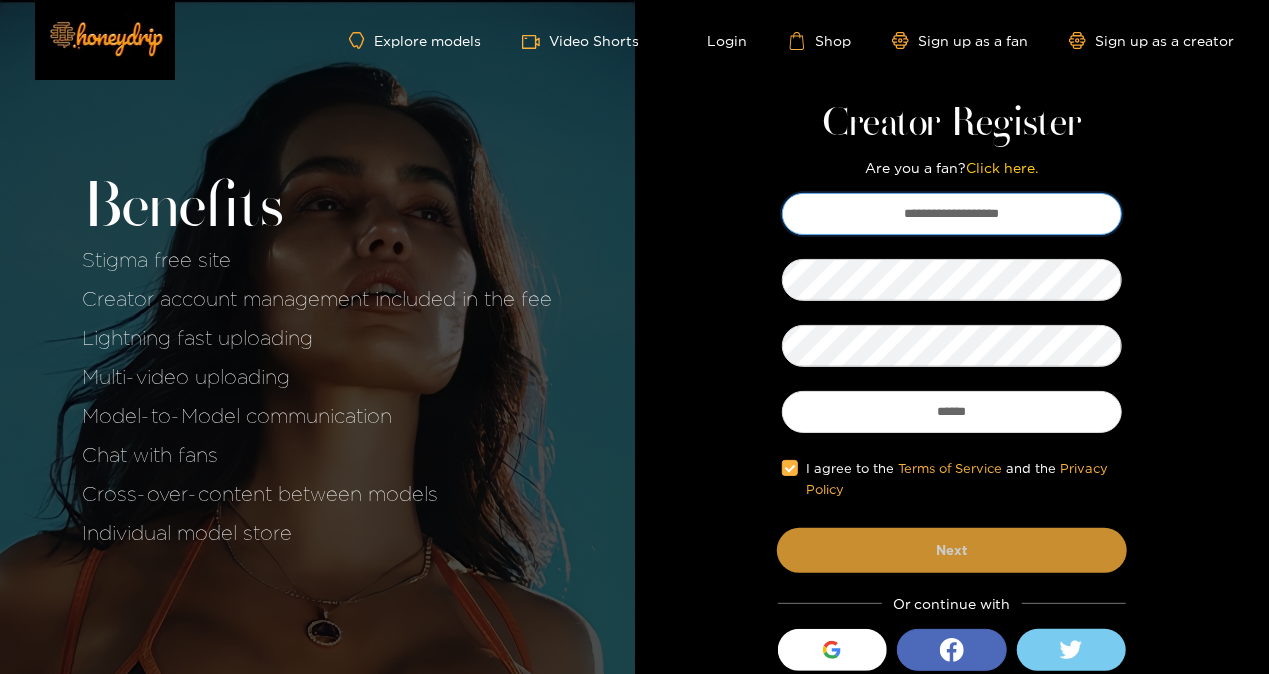 type on "**********" 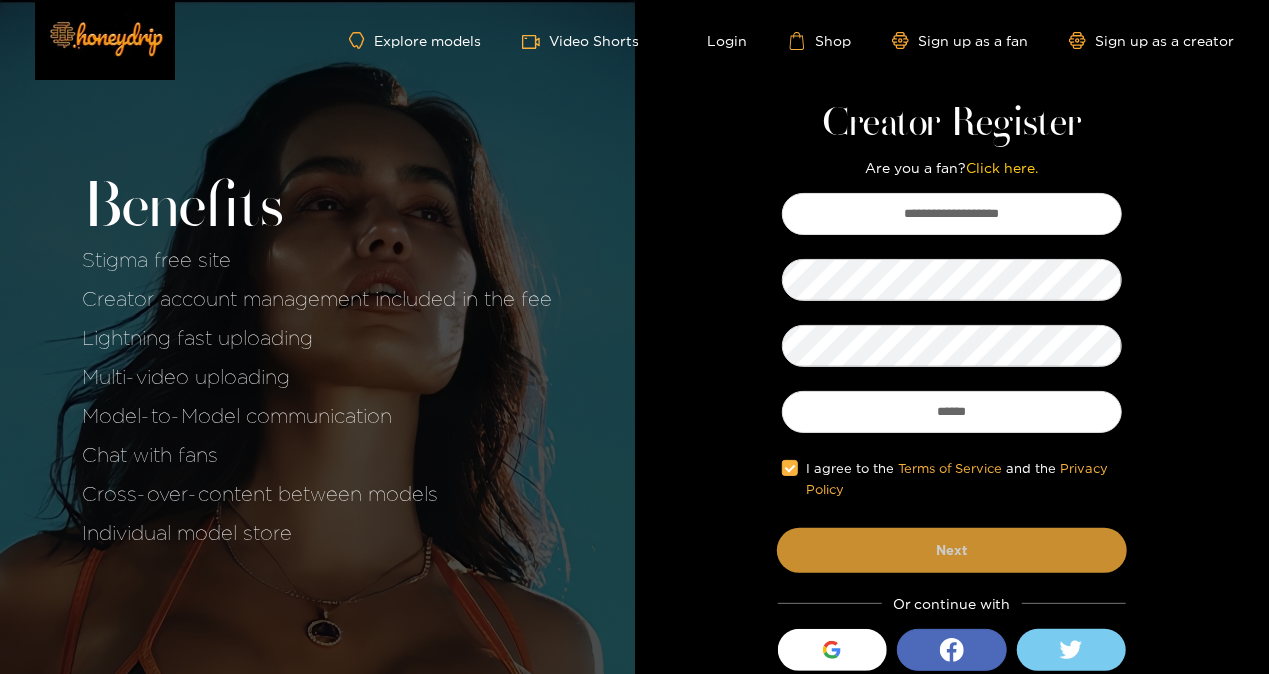 click on "Next" at bounding box center (952, 550) 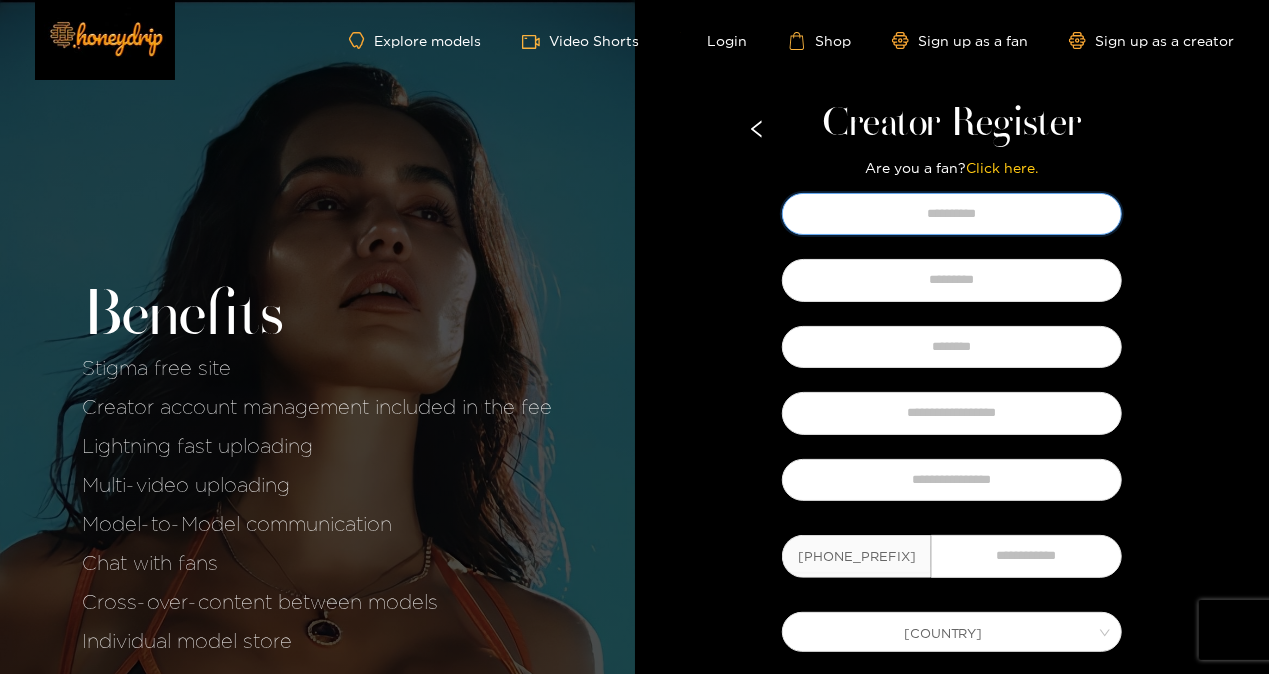 click at bounding box center [952, 214] 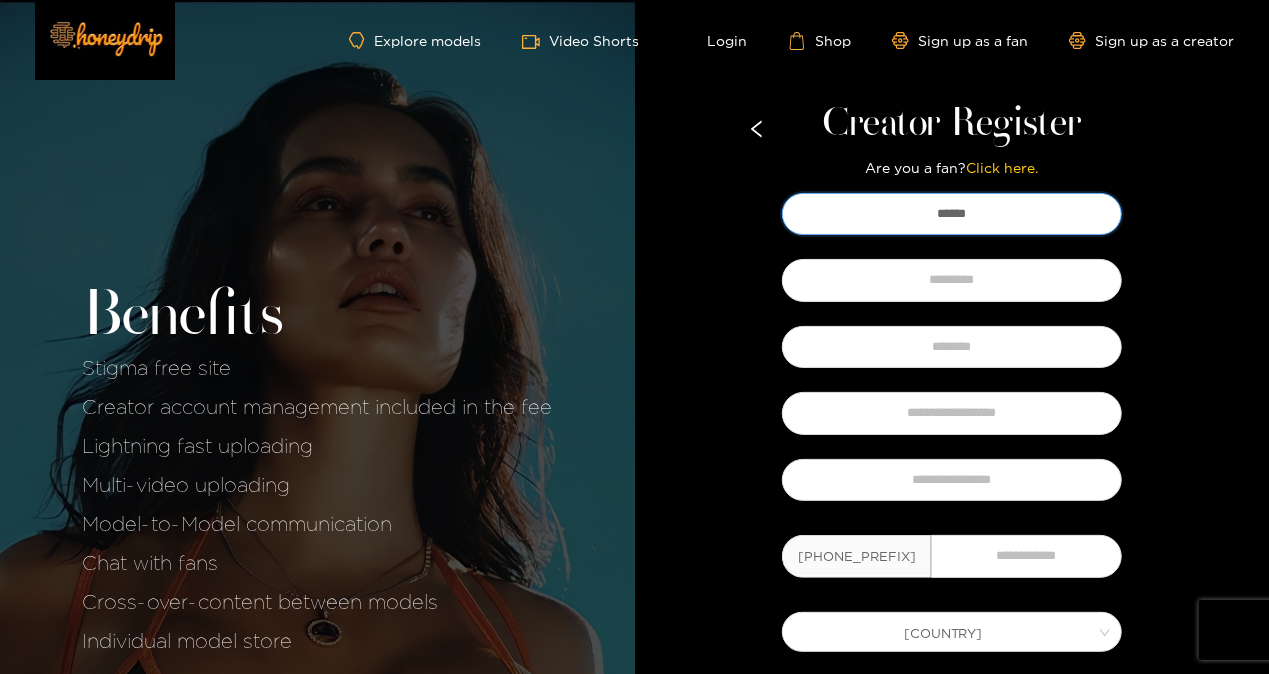 type on "******" 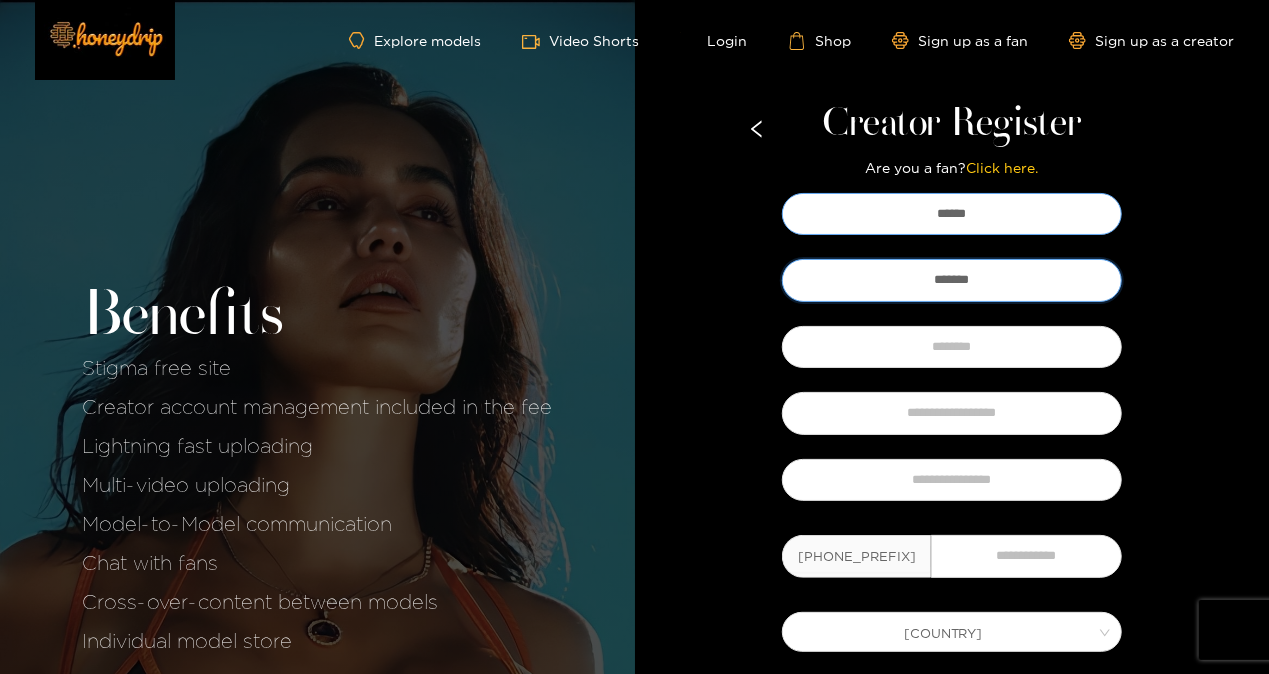 type on "*******" 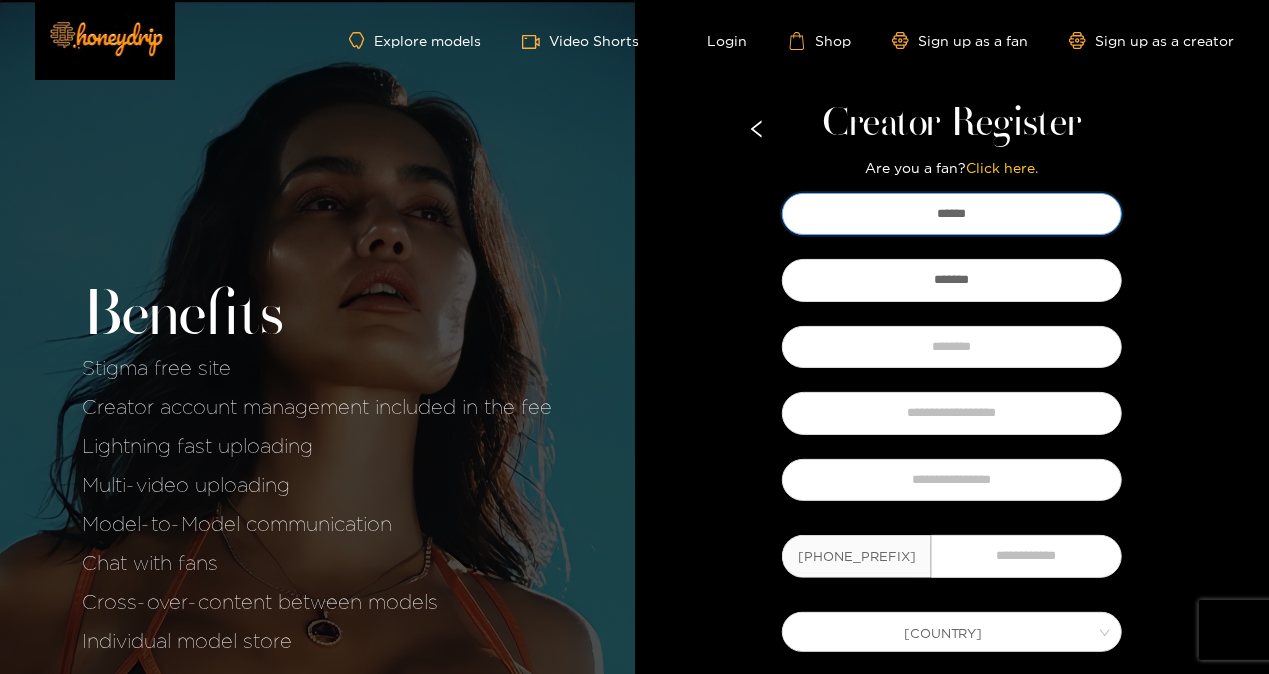 click on "******" at bounding box center [952, 214] 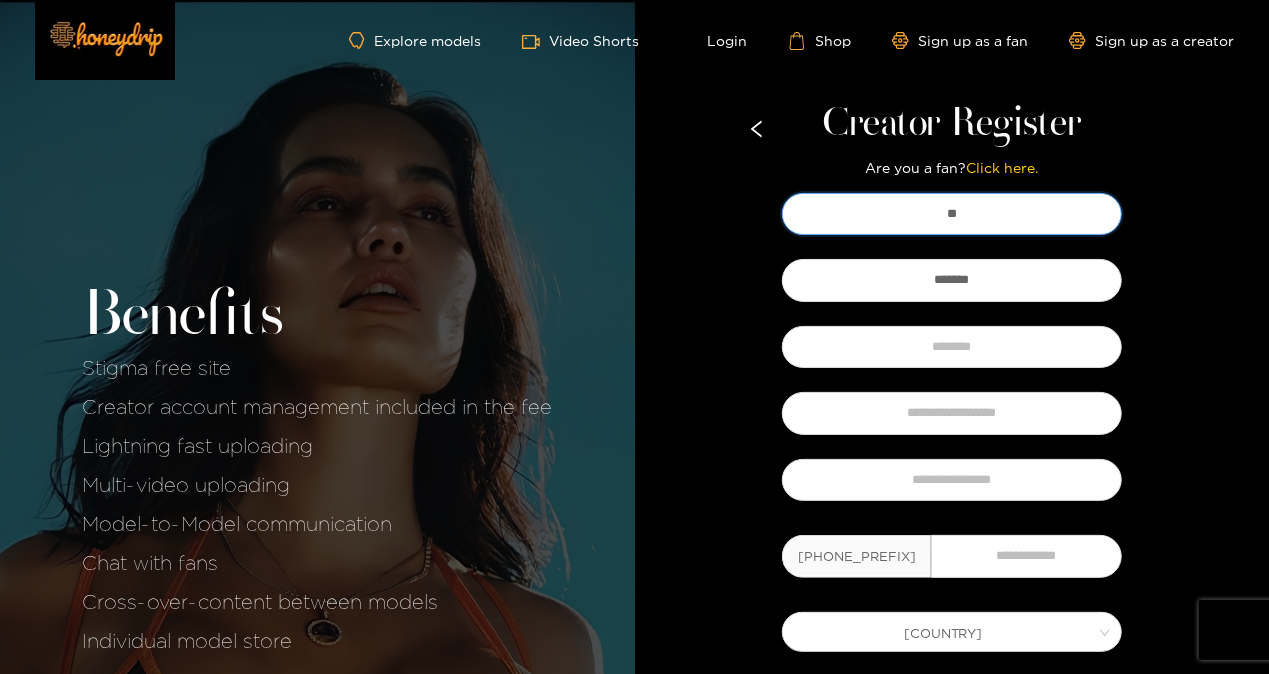 type on "*" 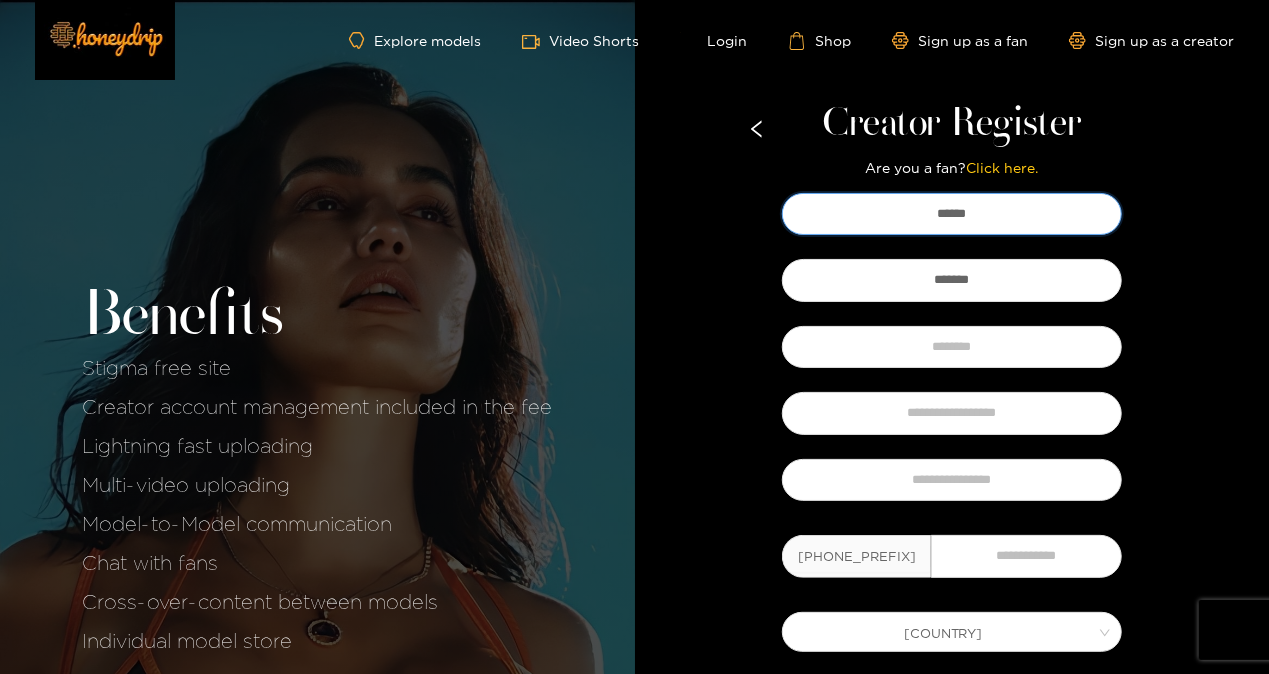 type on "******" 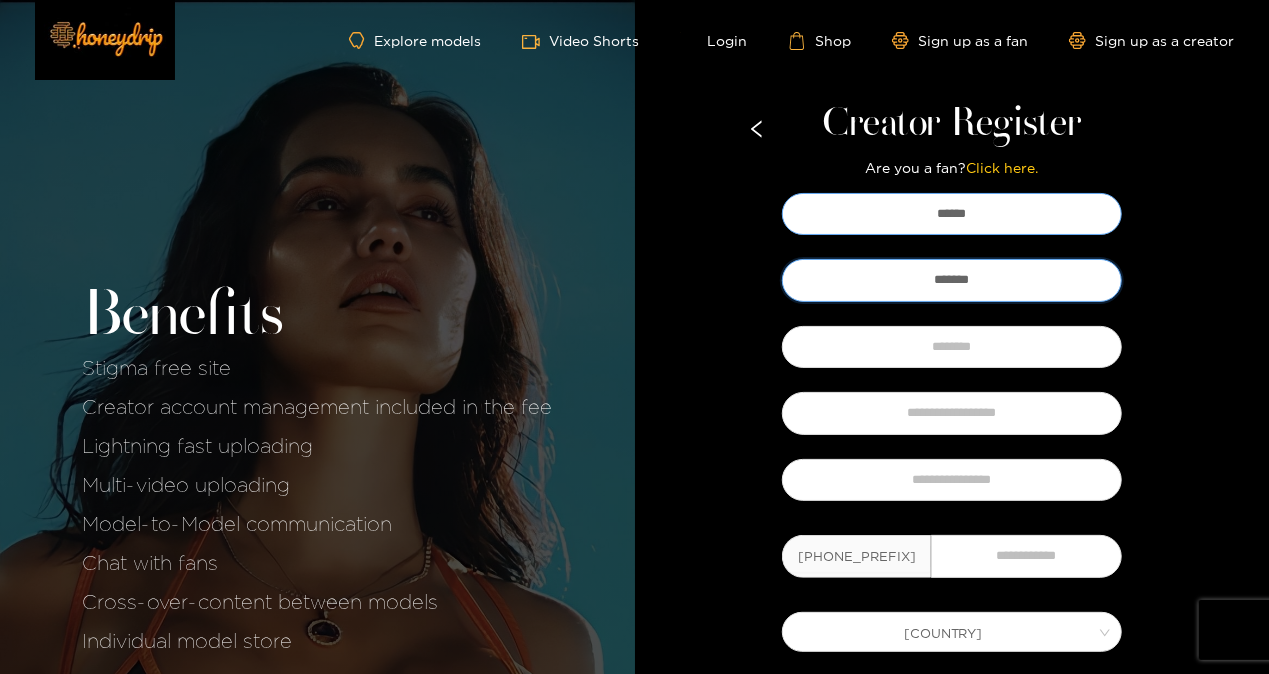 type on "*******" 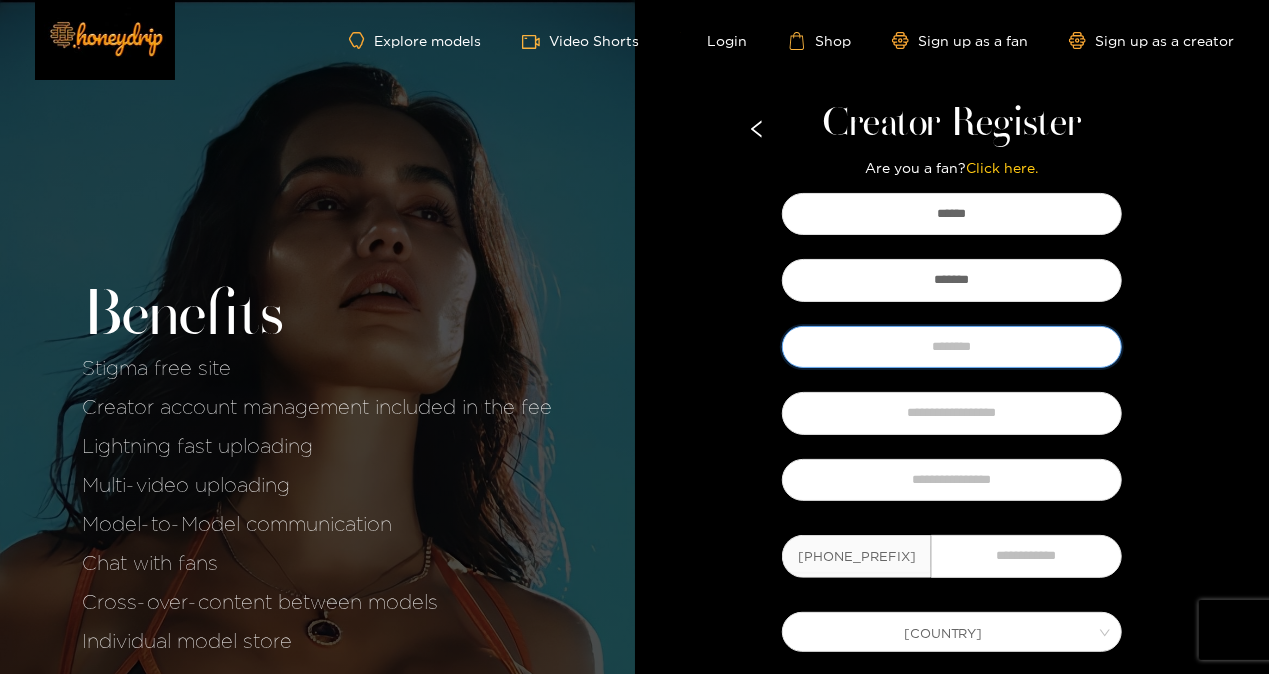 click at bounding box center (952, 347) 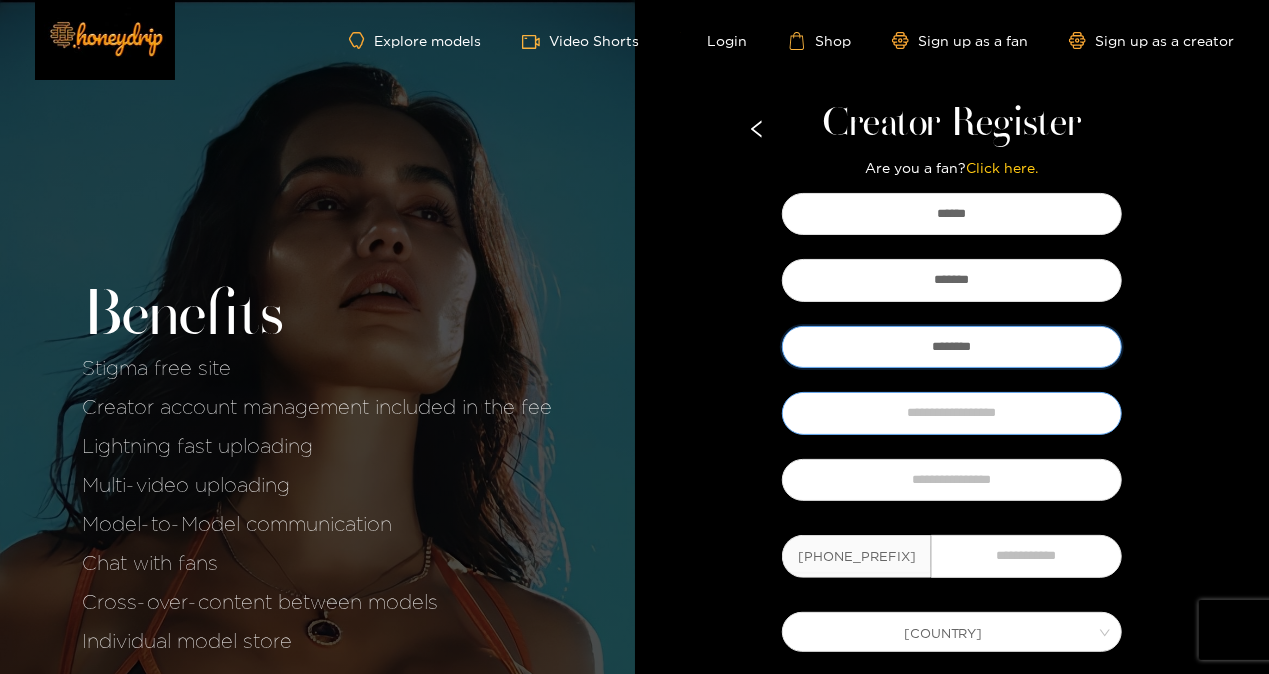 type on "********" 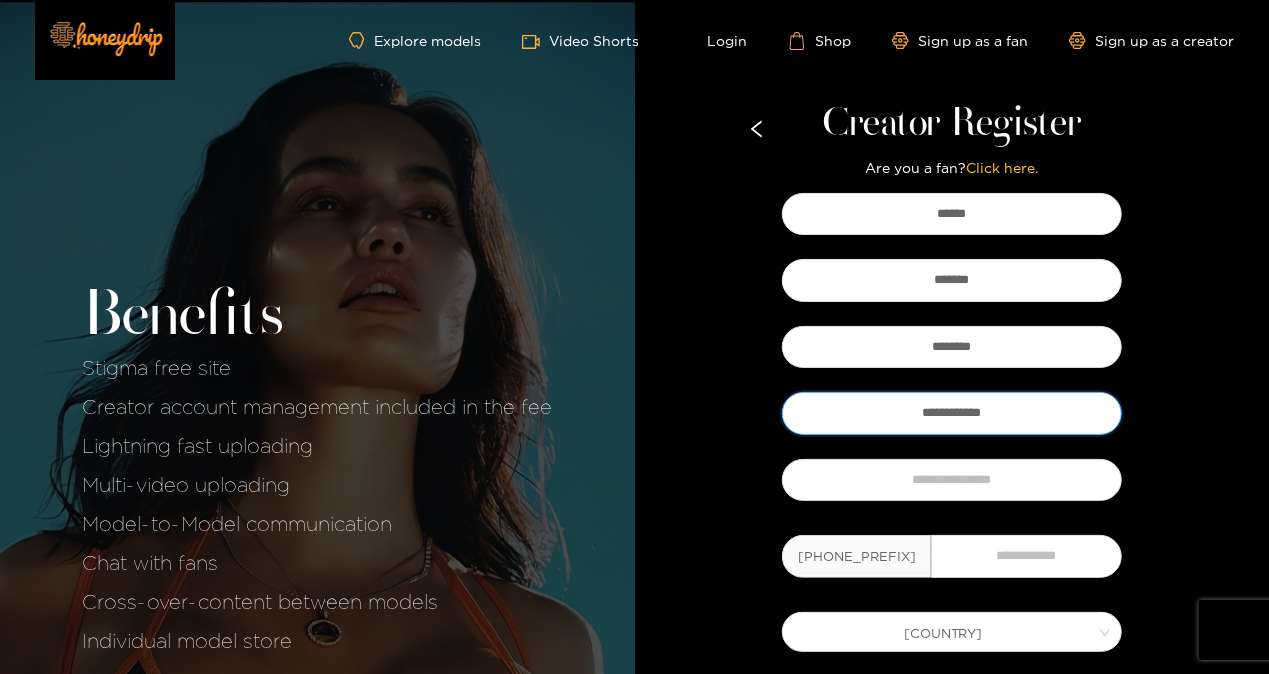type on "**********" 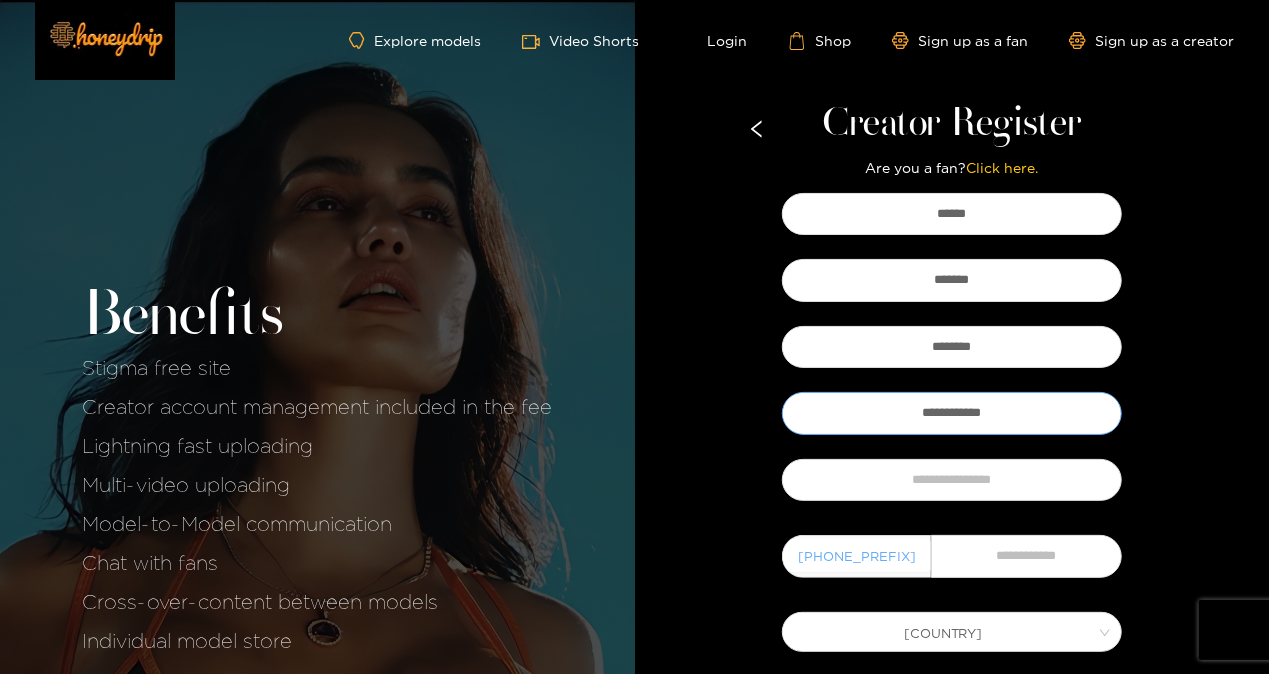 type 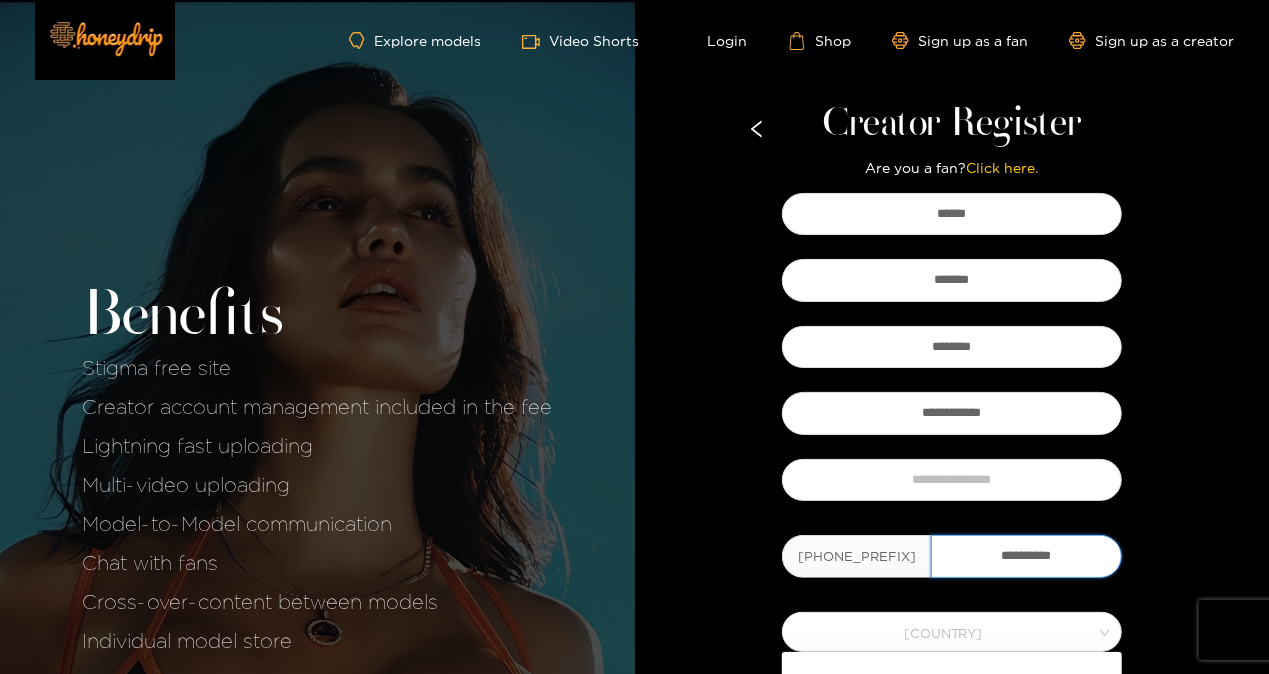 drag, startPoint x: 1112, startPoint y: 635, endPoint x: 1118, endPoint y: 553, distance: 82.219215 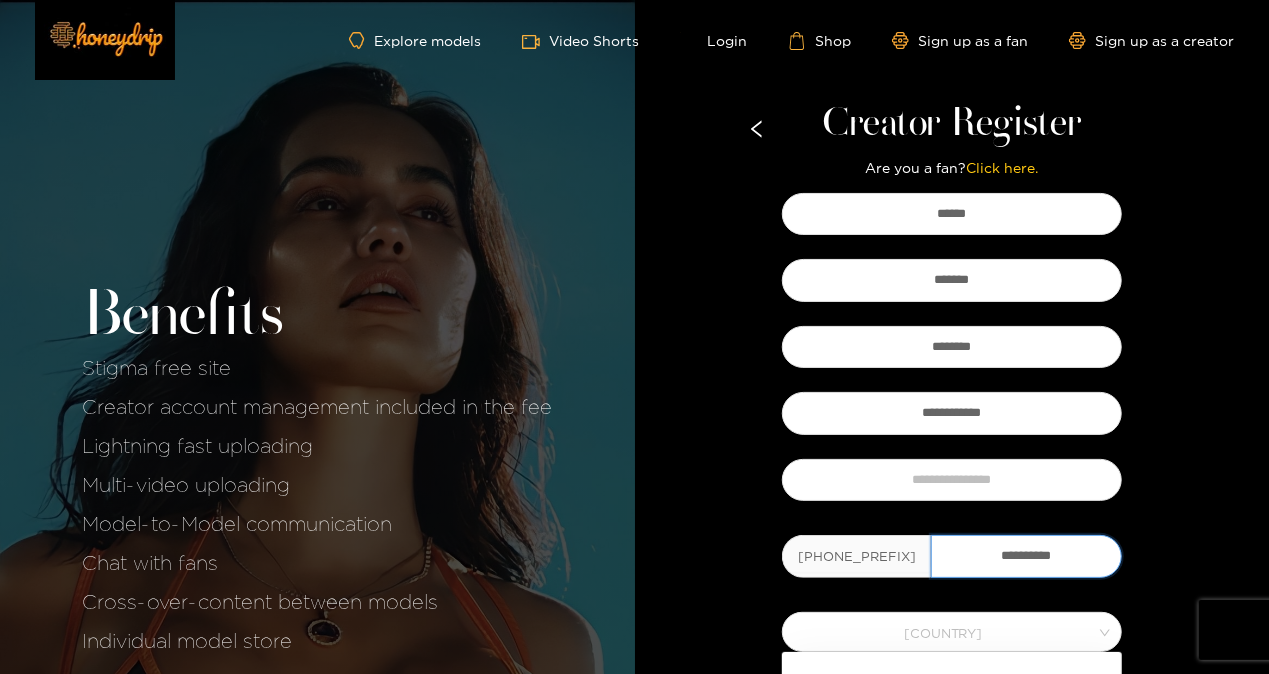click on "**********" at bounding box center [952, 488] 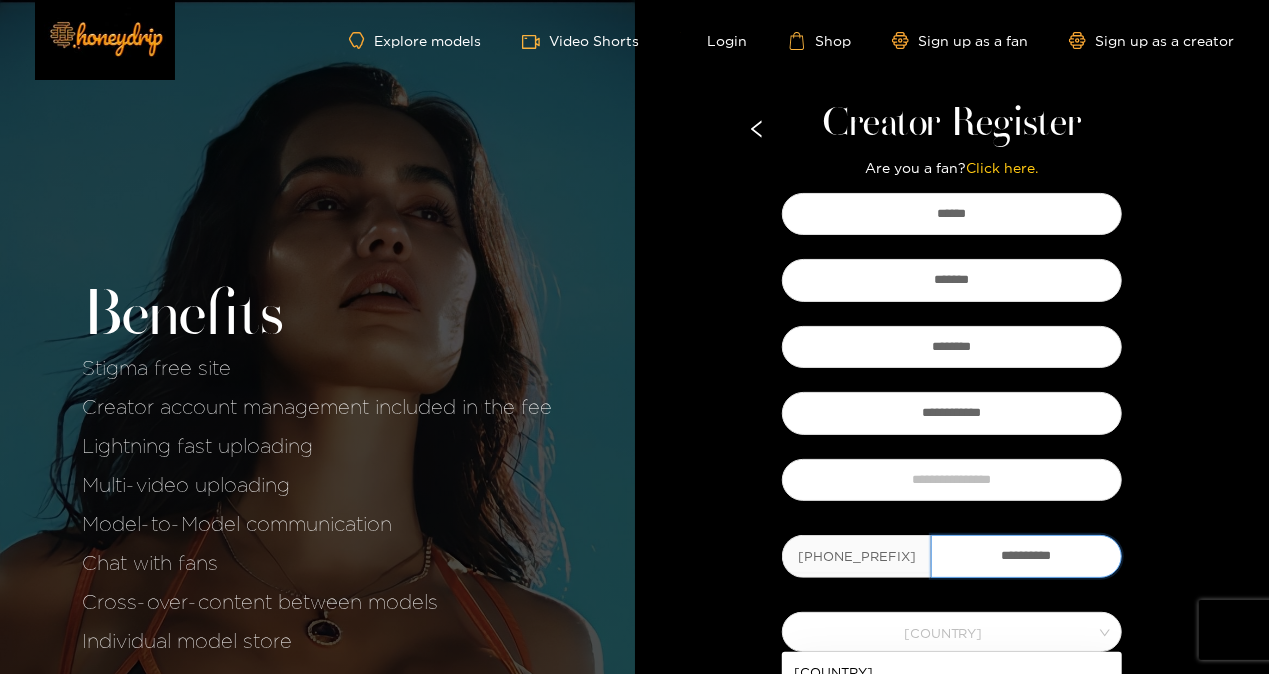 type on "**********" 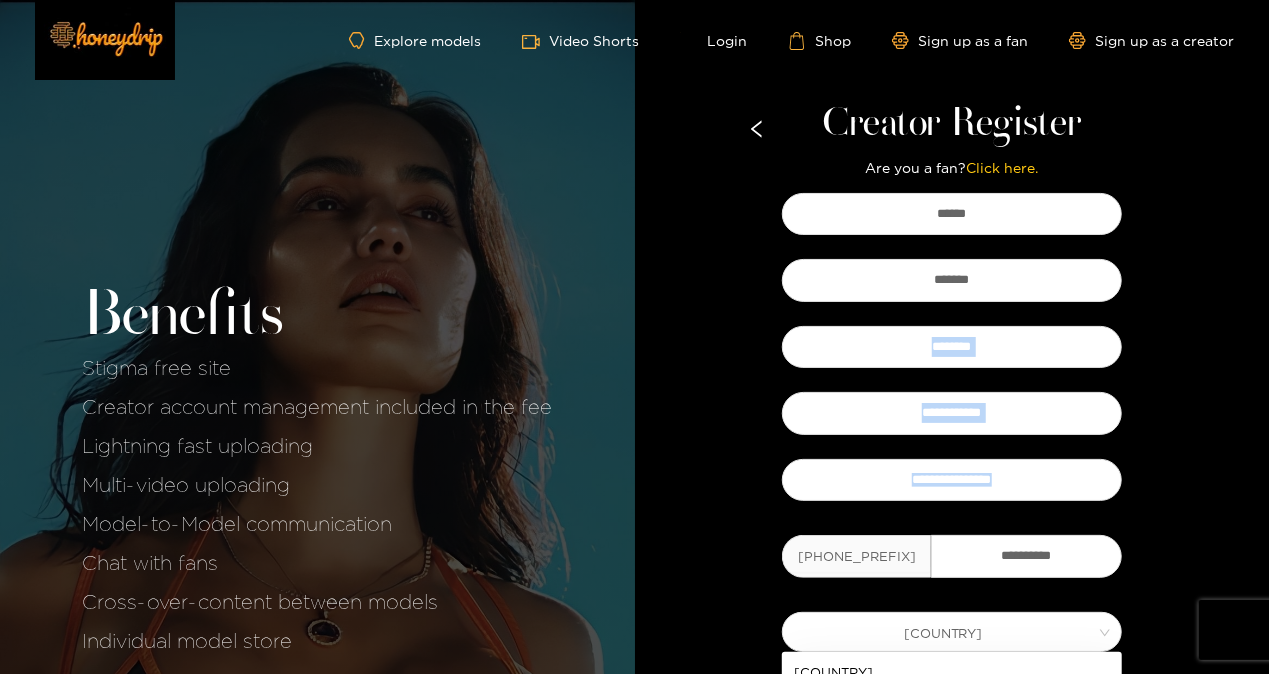 drag, startPoint x: 1141, startPoint y: 523, endPoint x: 1146, endPoint y: 340, distance: 183.0683 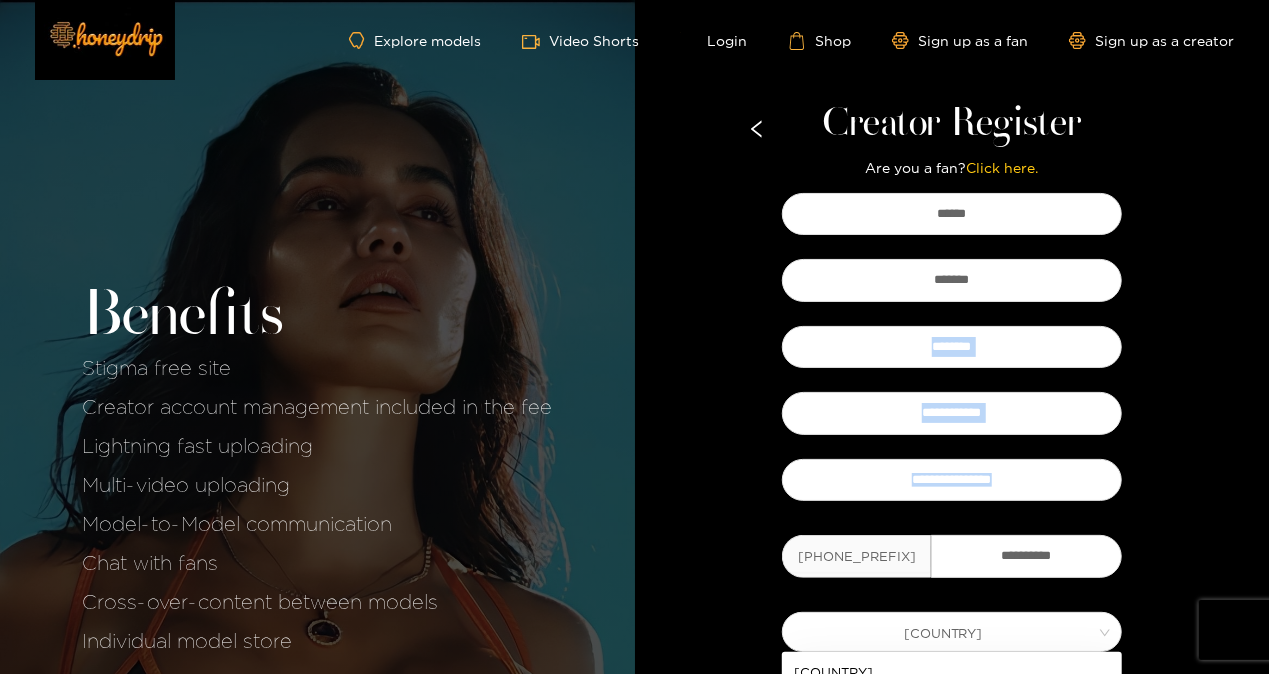 click on "**********" at bounding box center [952, 488] 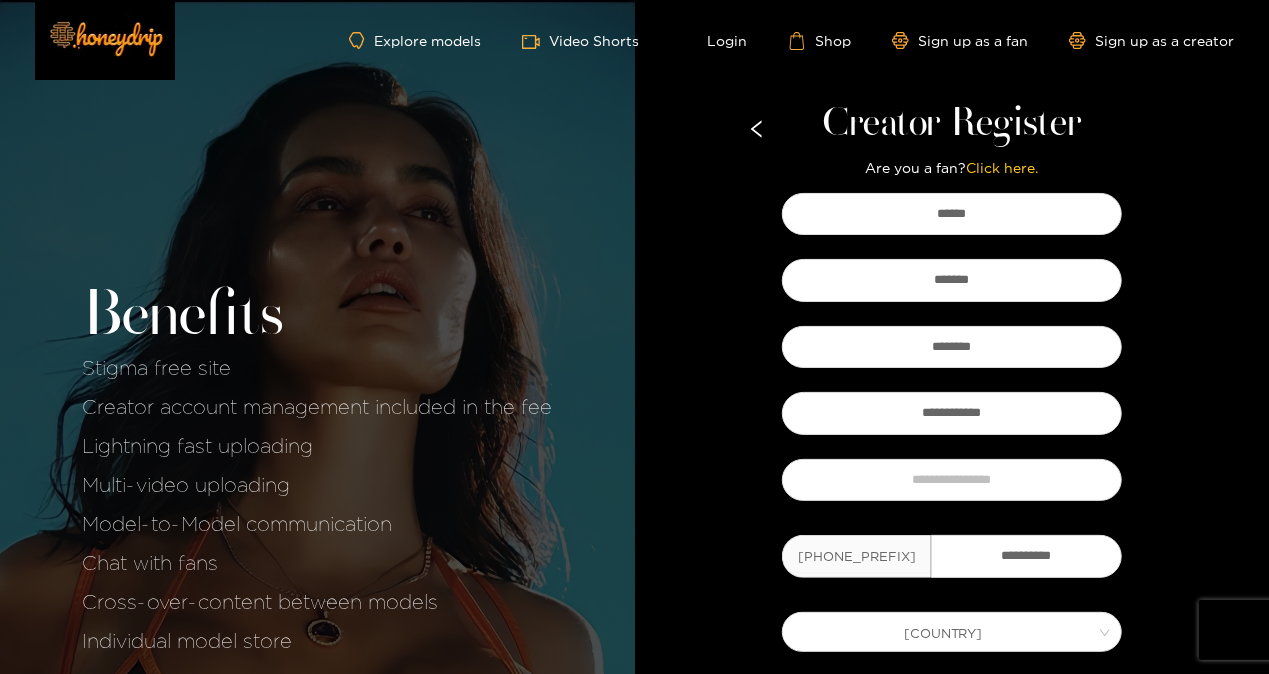 drag, startPoint x: 1265, startPoint y: 86, endPoint x: 1272, endPoint y: 142, distance: 56.435802 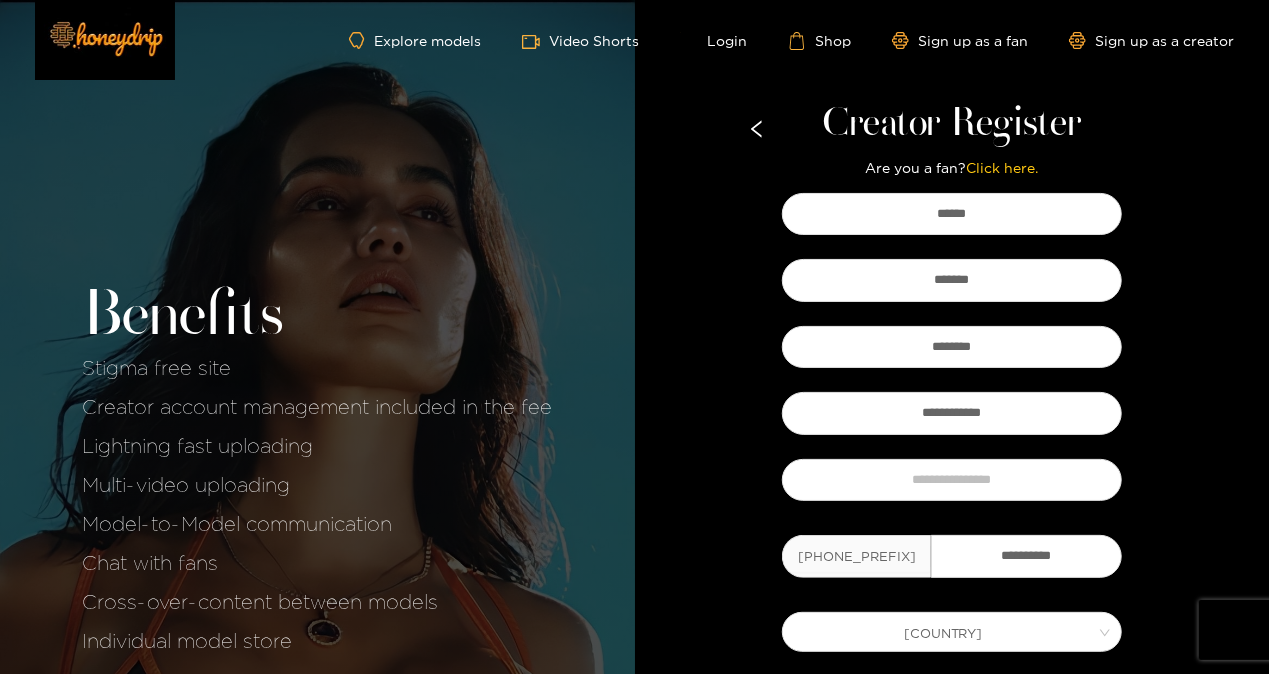 click on "**********" at bounding box center [634, 337] 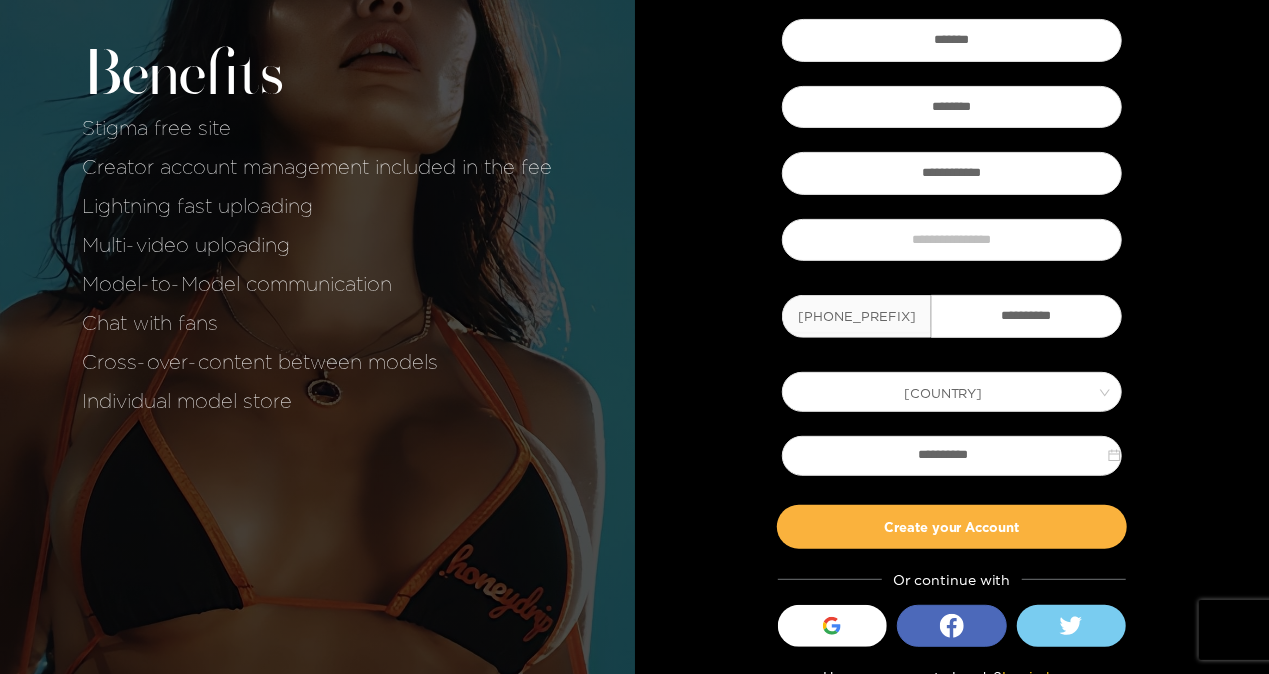 scroll, scrollTop: 234, scrollLeft: 0, axis: vertical 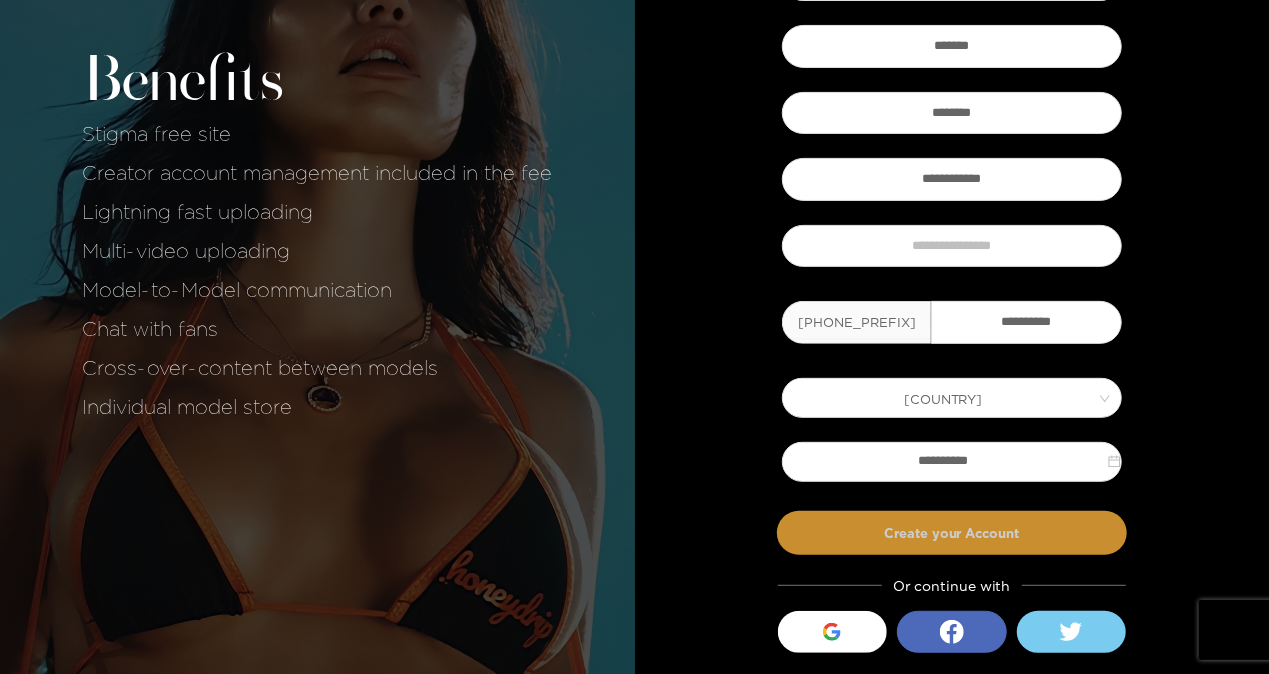 click on "Create your Account" at bounding box center [952, 533] 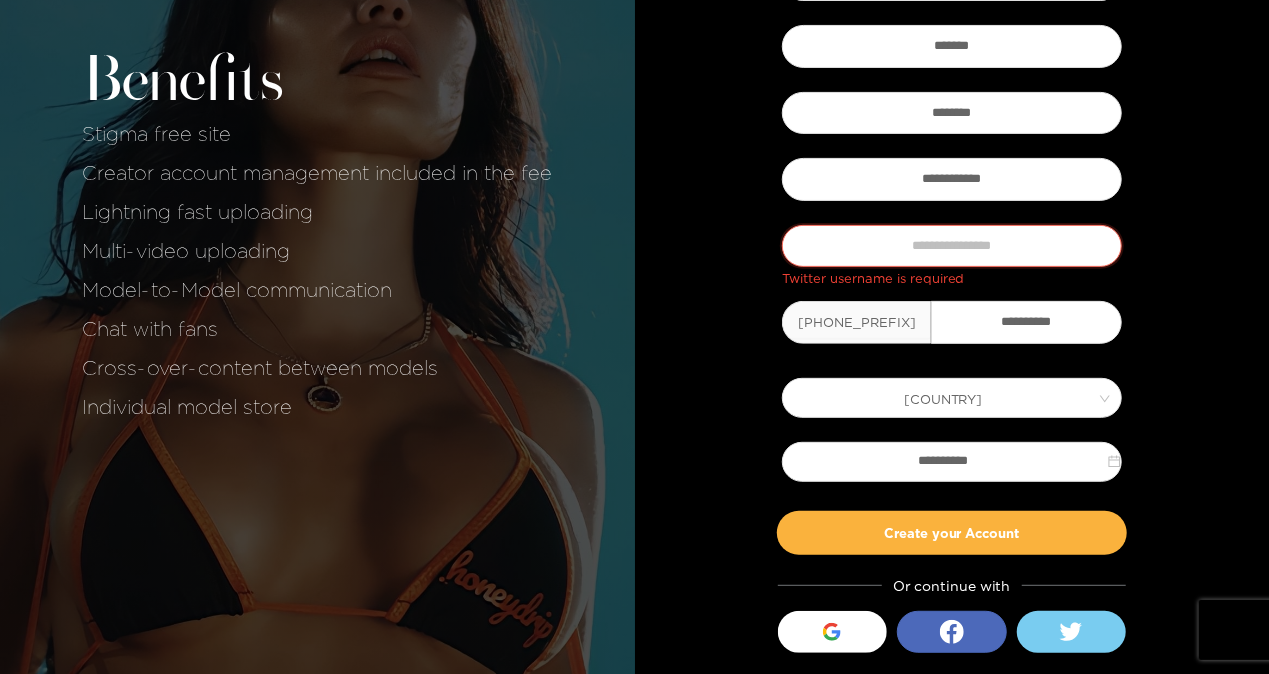 click at bounding box center [952, 246] 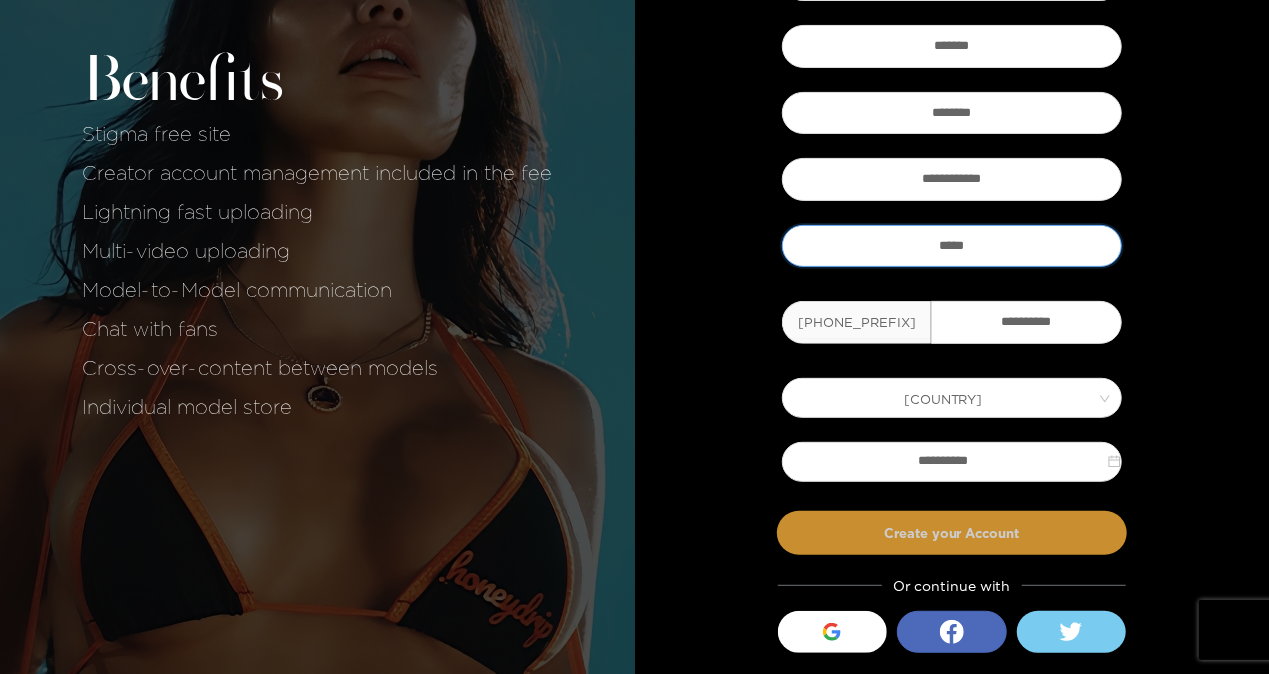 type on "*****" 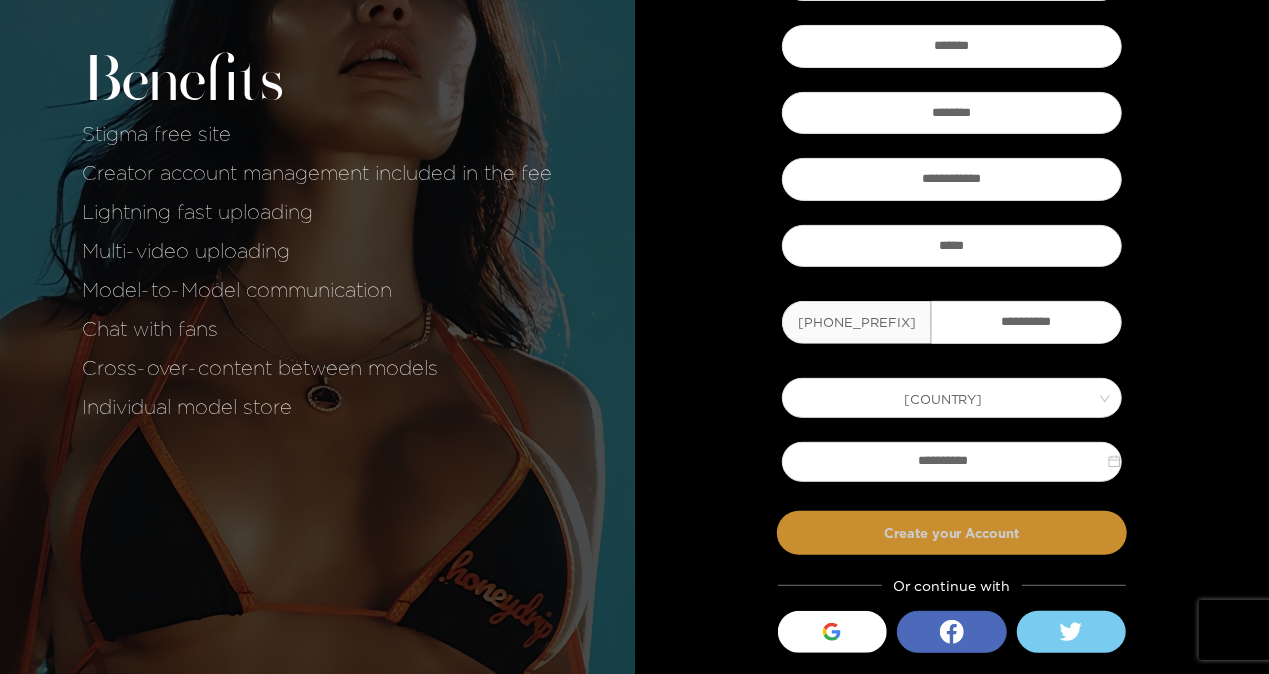 click on "Create your Account" at bounding box center [952, 533] 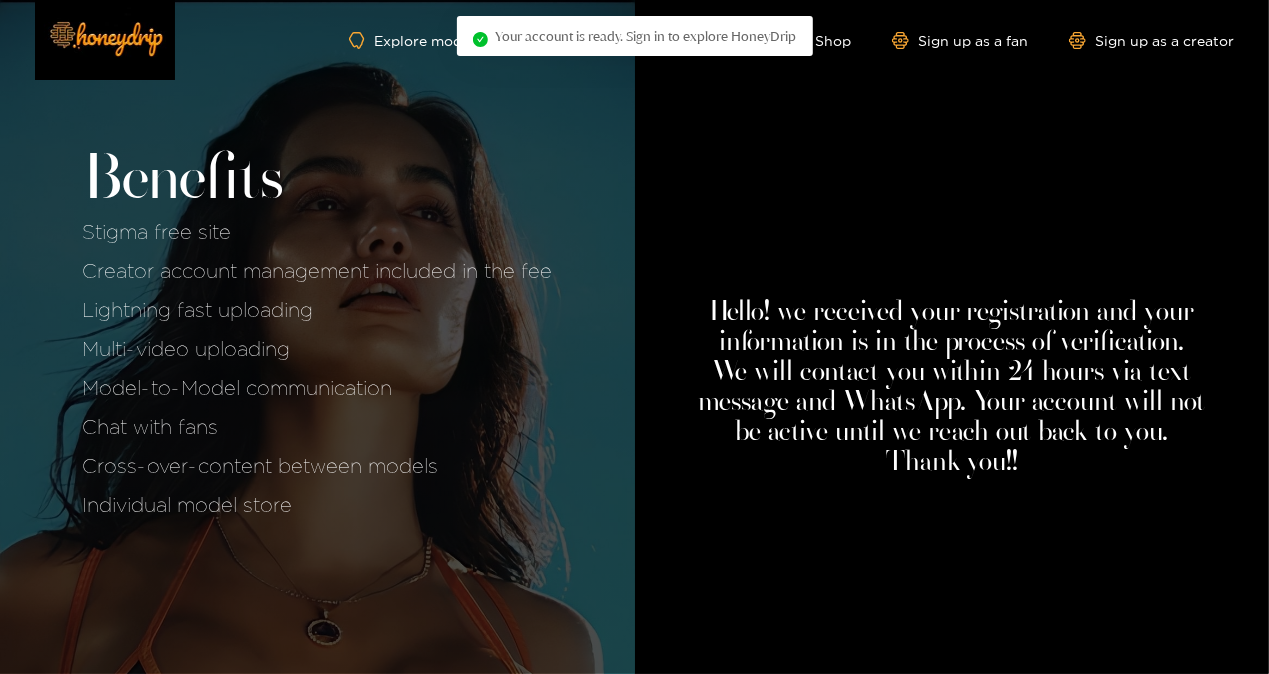 scroll, scrollTop: 0, scrollLeft: 0, axis: both 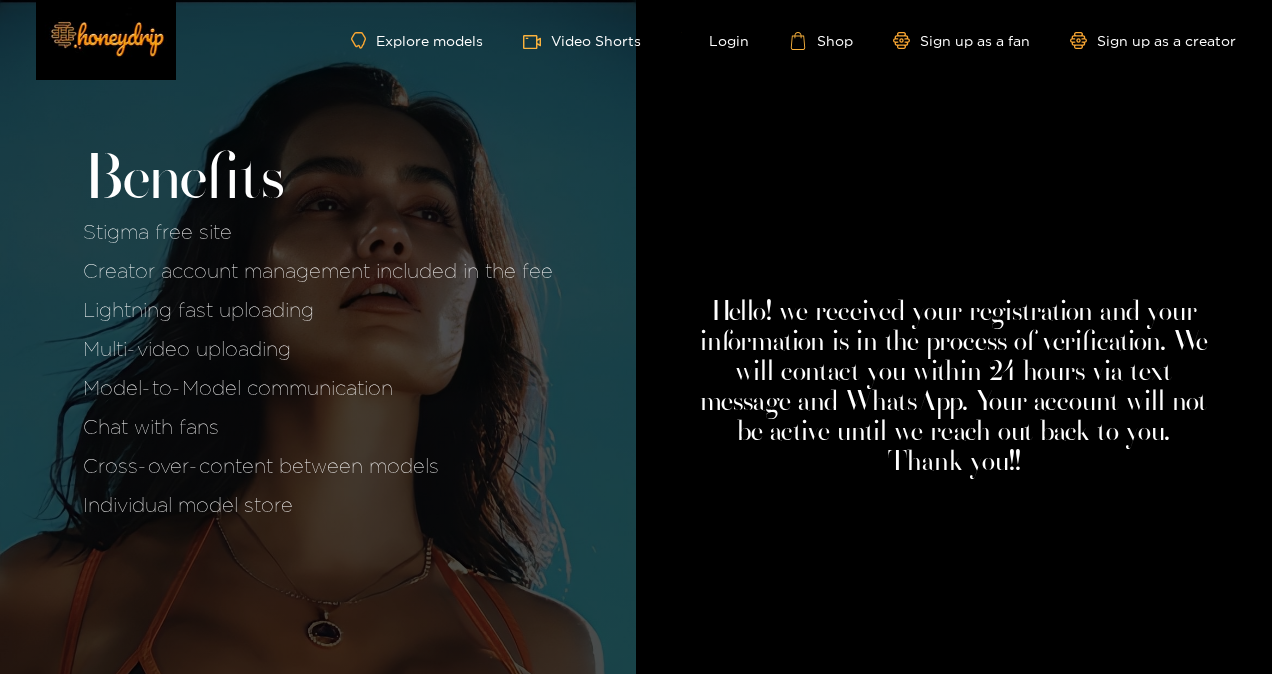 click on "Hello  ! we received your registration and your information is in the process of verification. We will contact you within 24 hours via text message and WhatsApp. Your account will not be active until we reach out back to you. Thank you!!" at bounding box center [954, 337] 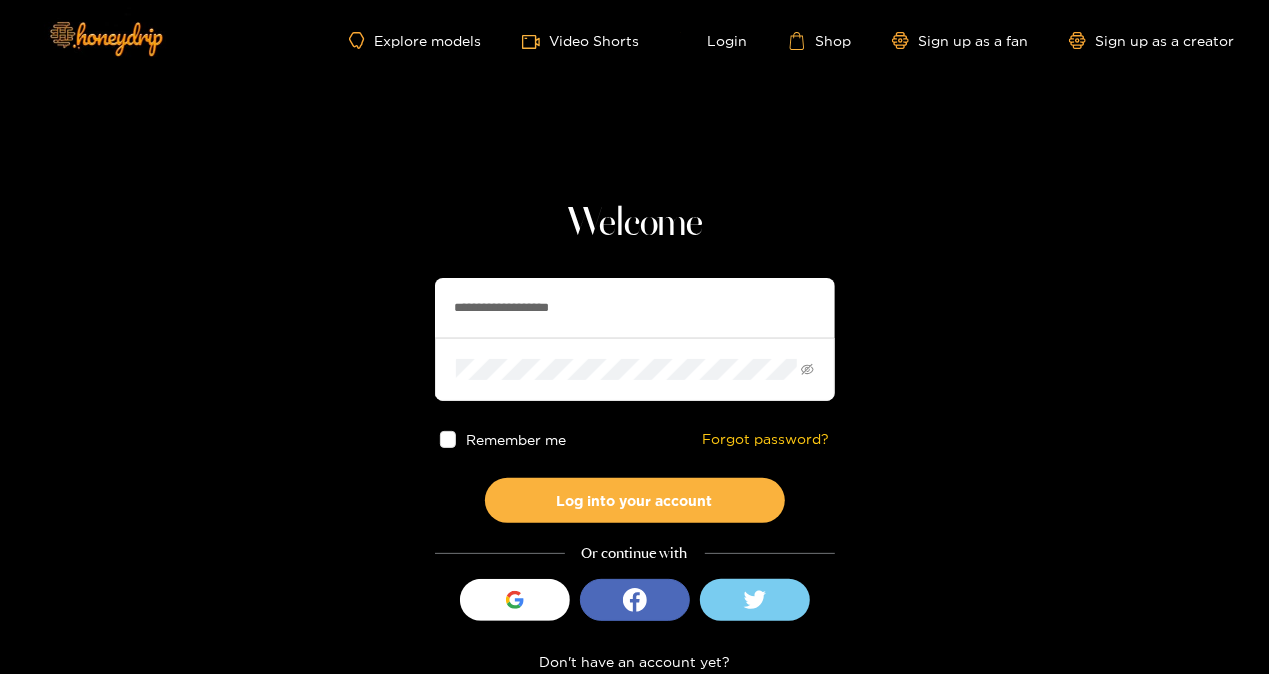 click at bounding box center (448, 439) 